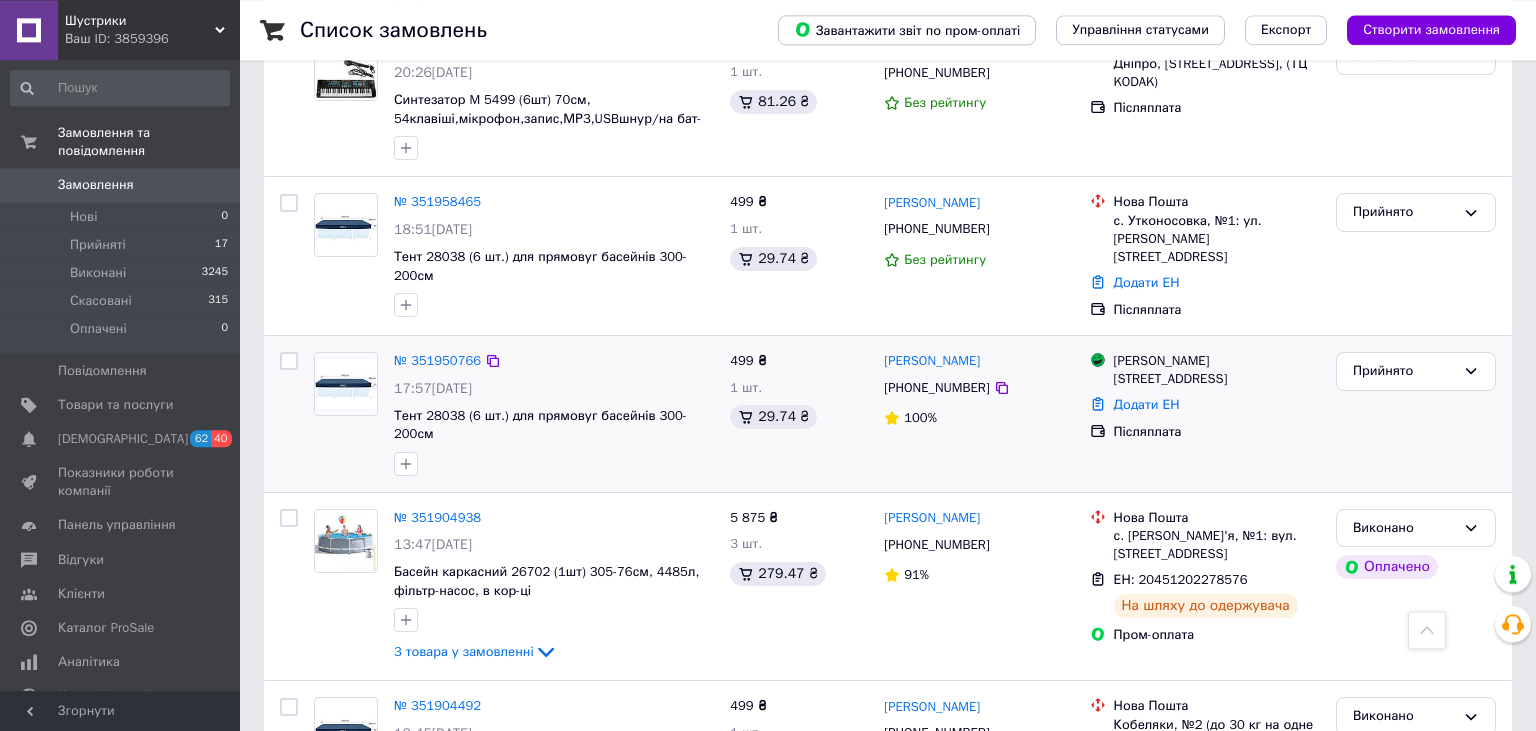 scroll, scrollTop: 1056, scrollLeft: 0, axis: vertical 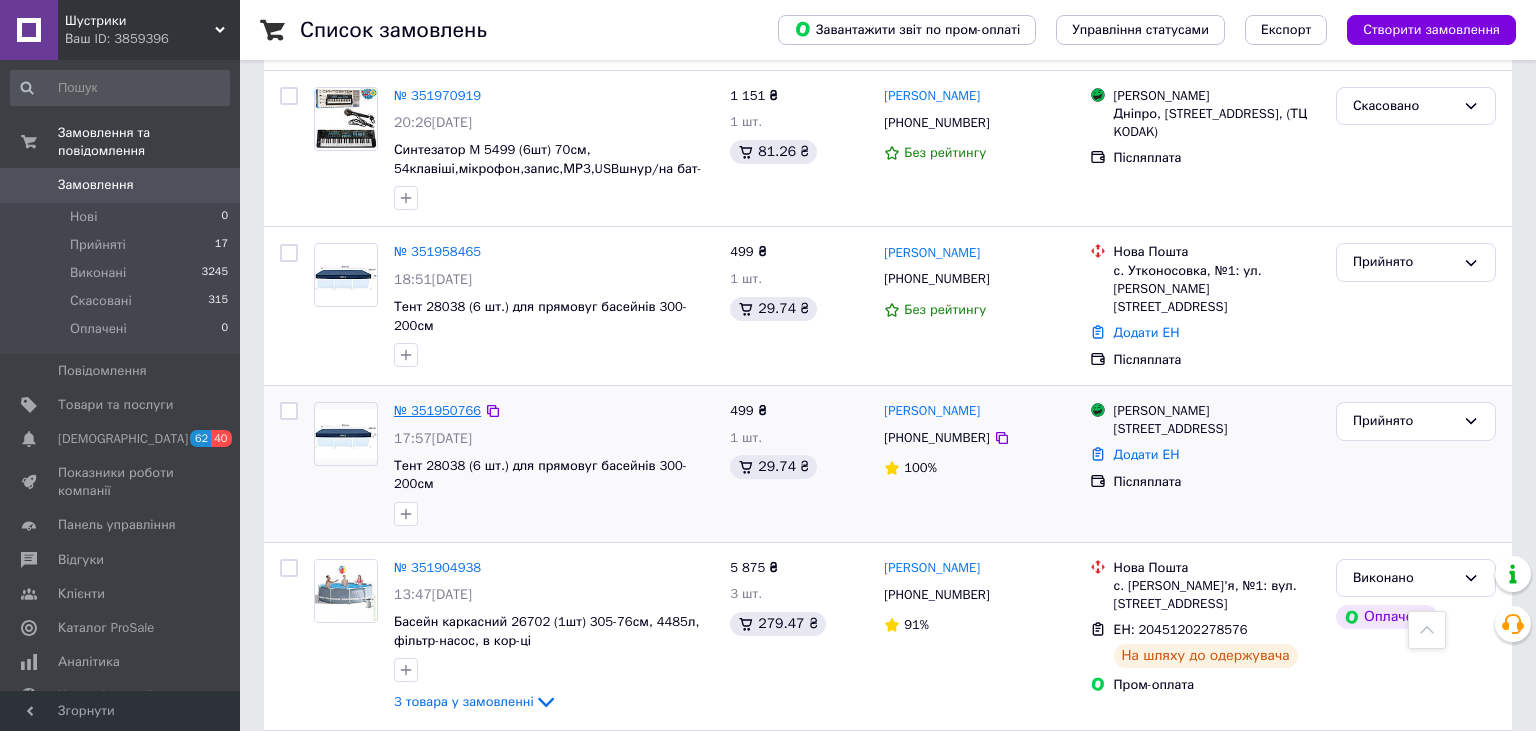 click on "№ 351950766" at bounding box center [437, 410] 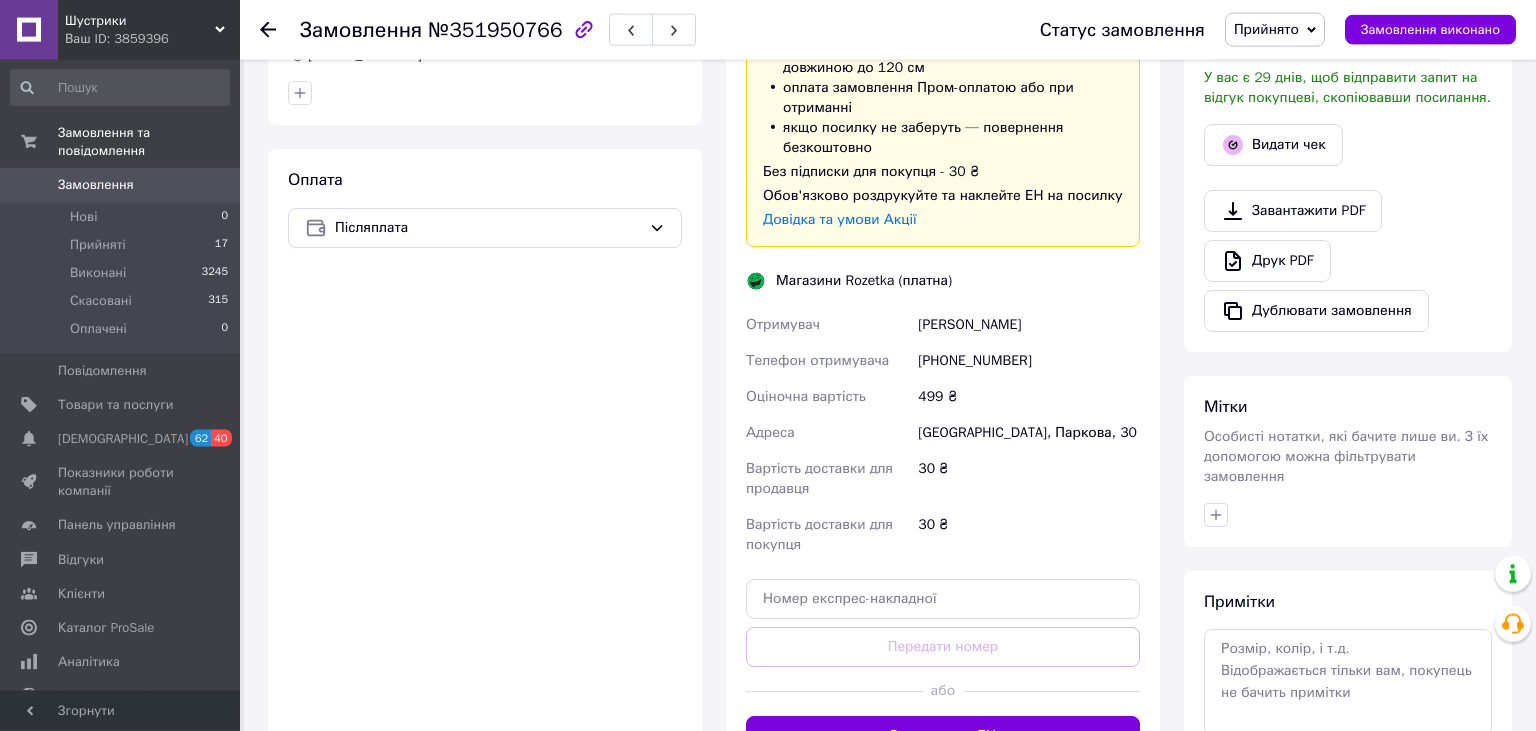 scroll, scrollTop: 564, scrollLeft: 0, axis: vertical 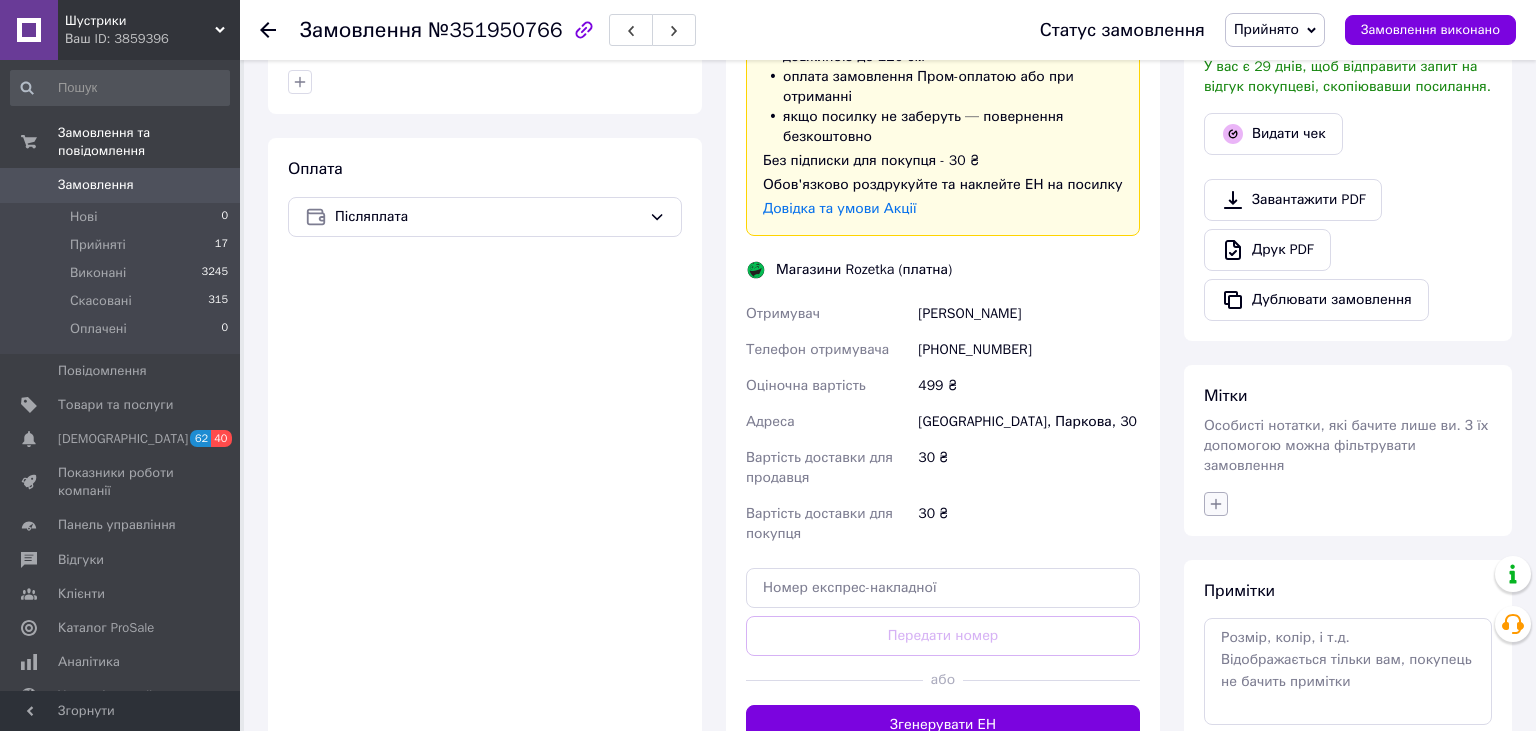 click 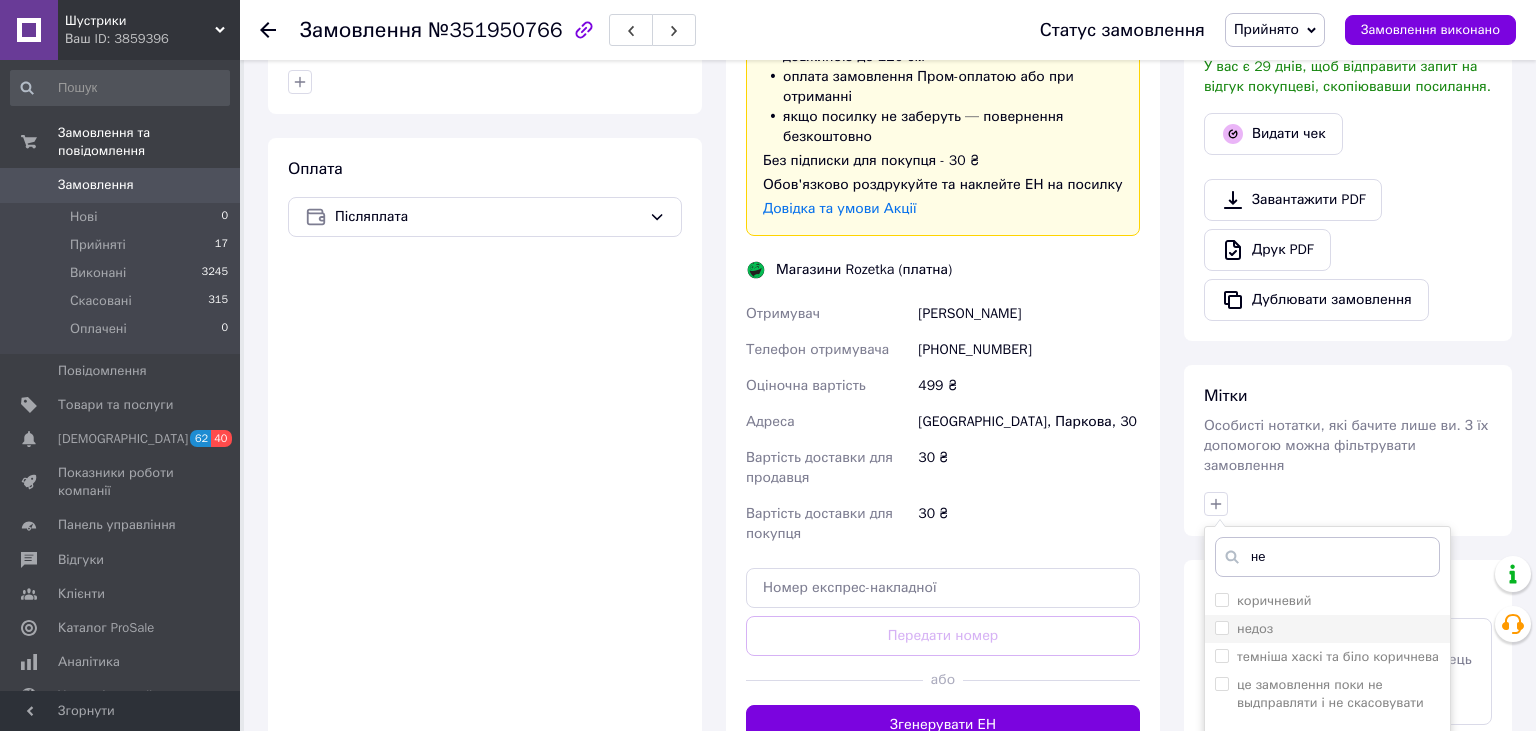 type on "не" 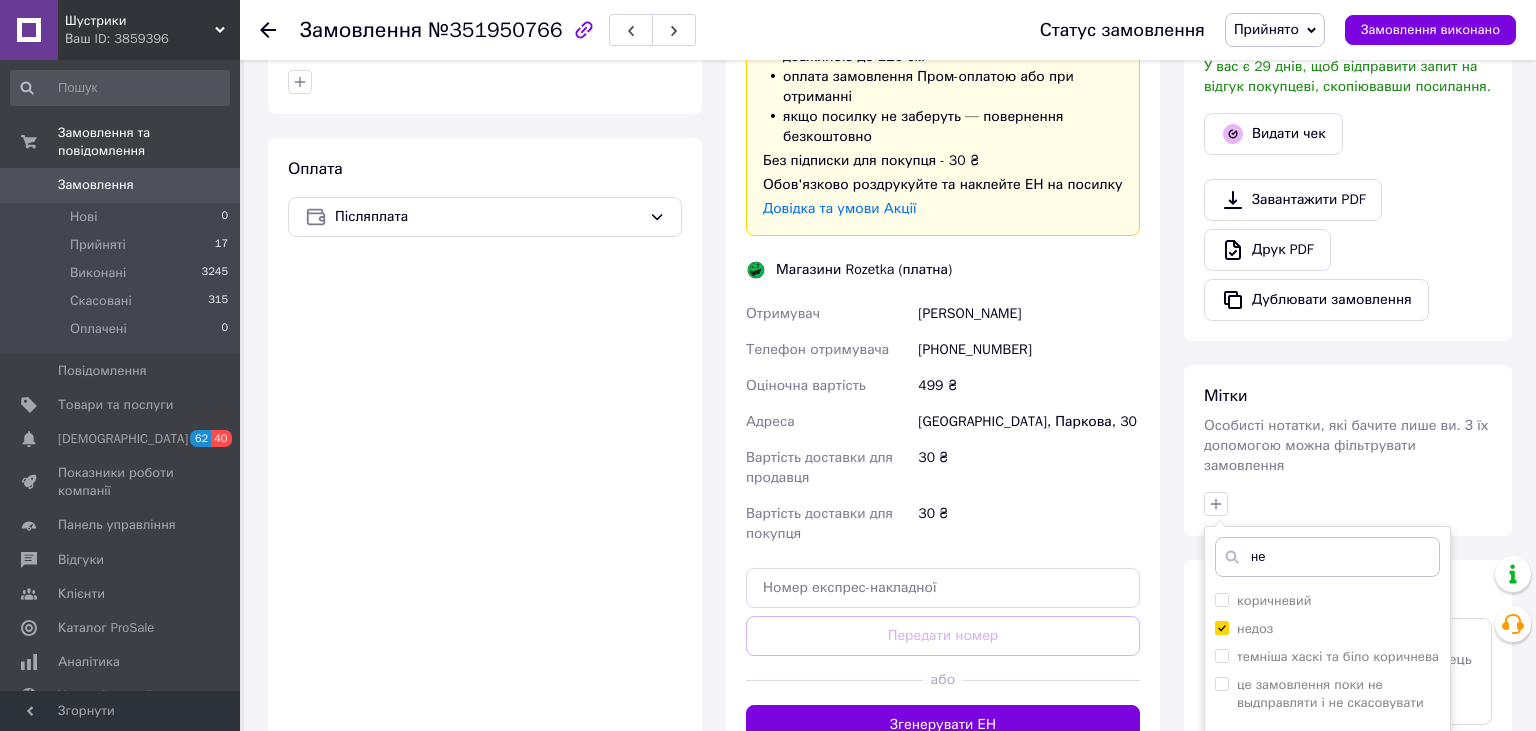 scroll, scrollTop: 811, scrollLeft: 0, axis: vertical 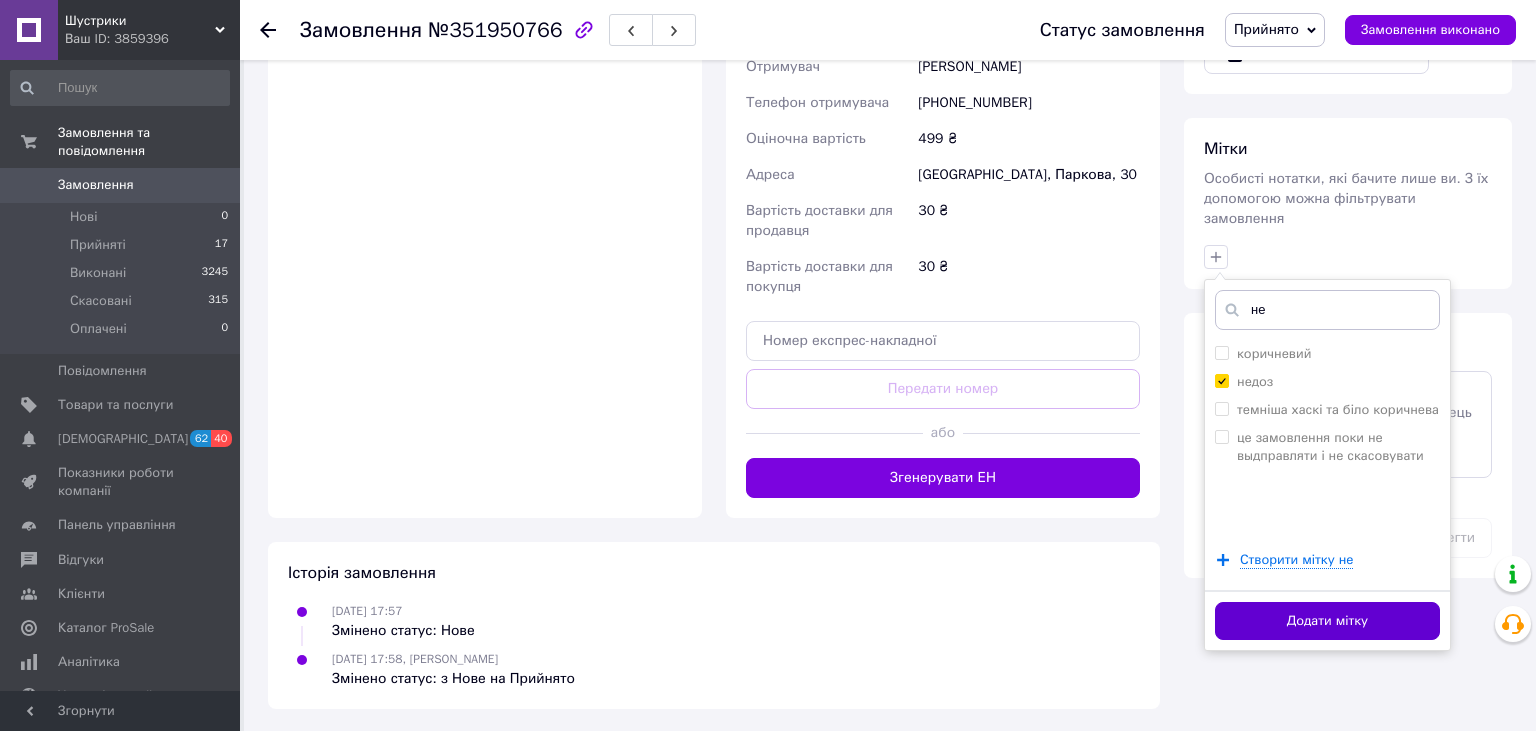 click on "Додати мітку" at bounding box center [1327, 621] 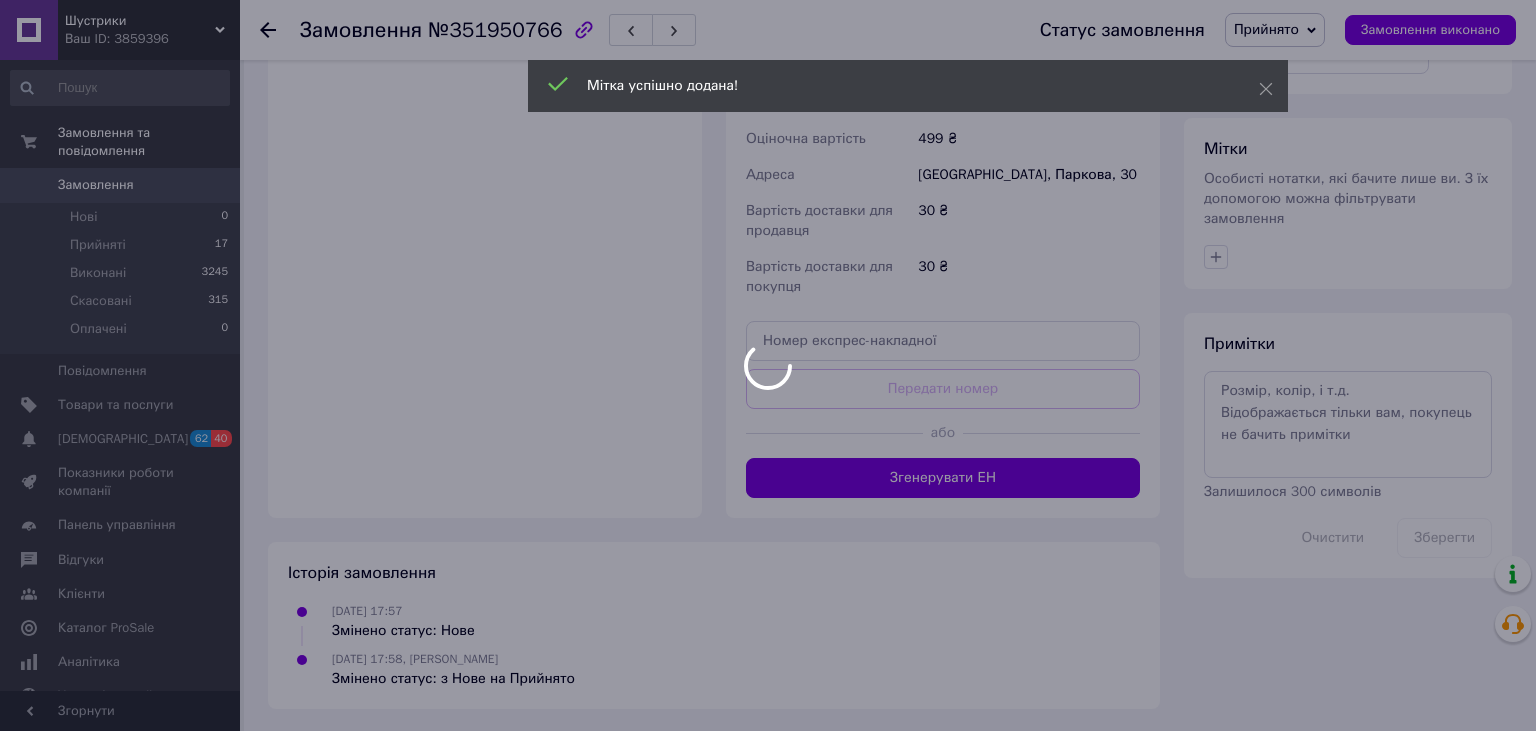 click at bounding box center (768, 365) 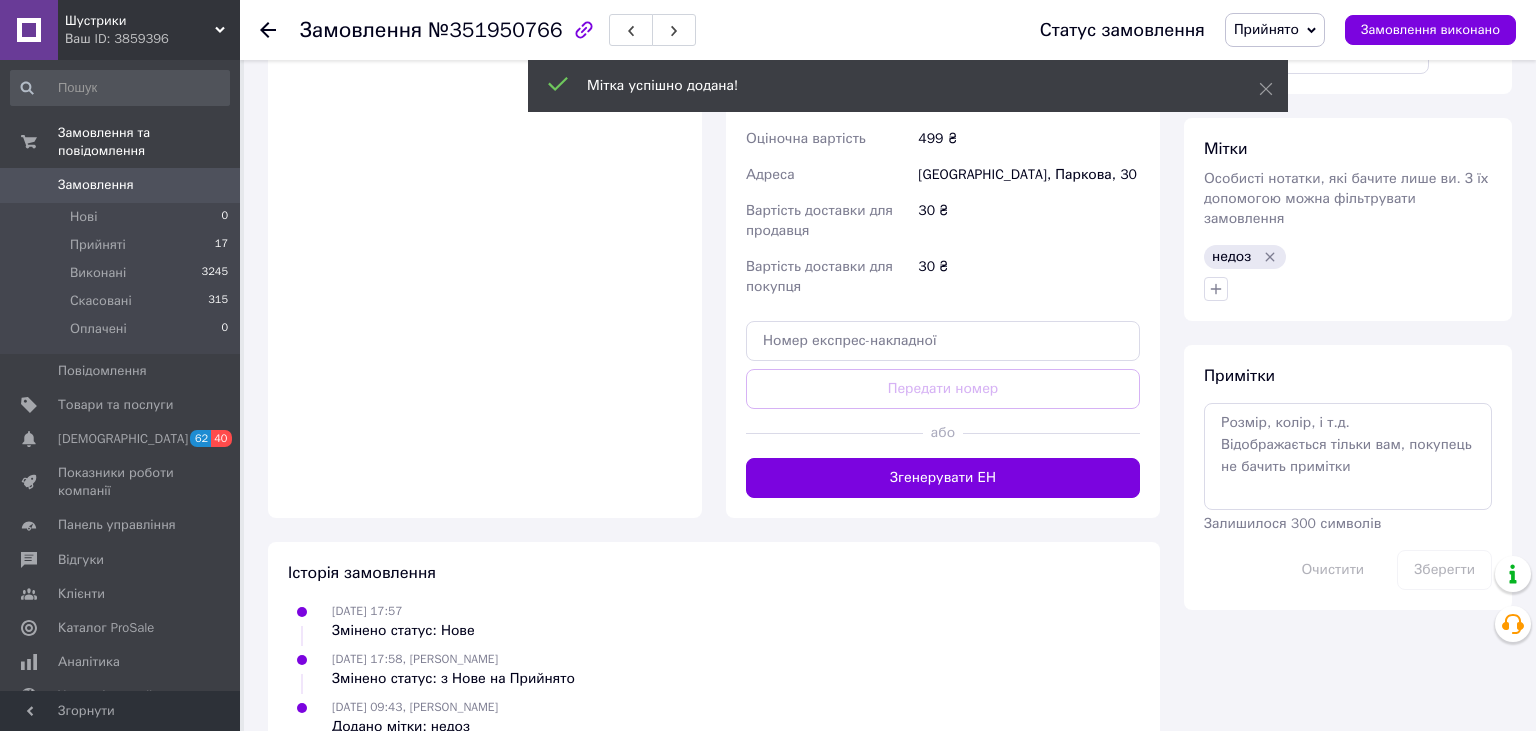 click 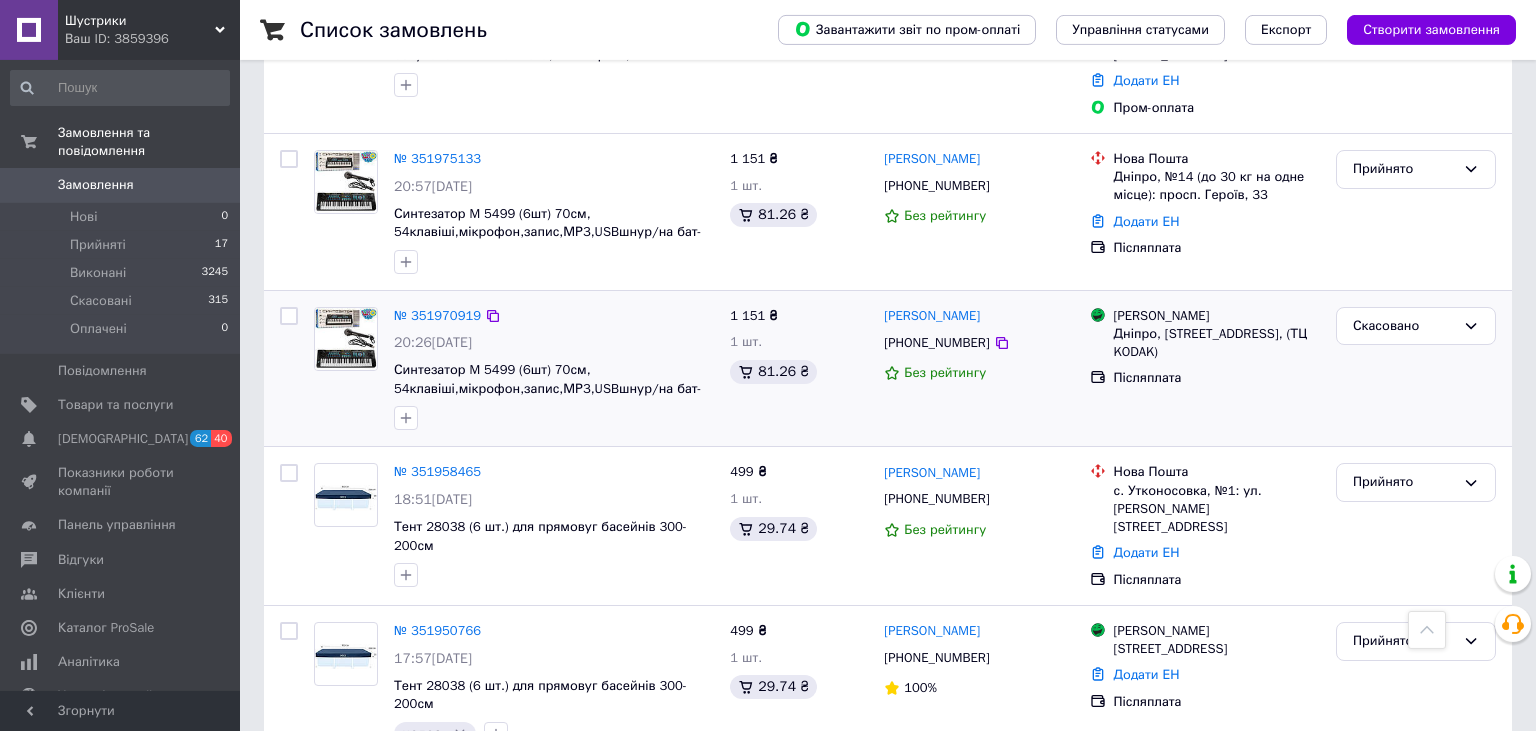scroll, scrollTop: 844, scrollLeft: 0, axis: vertical 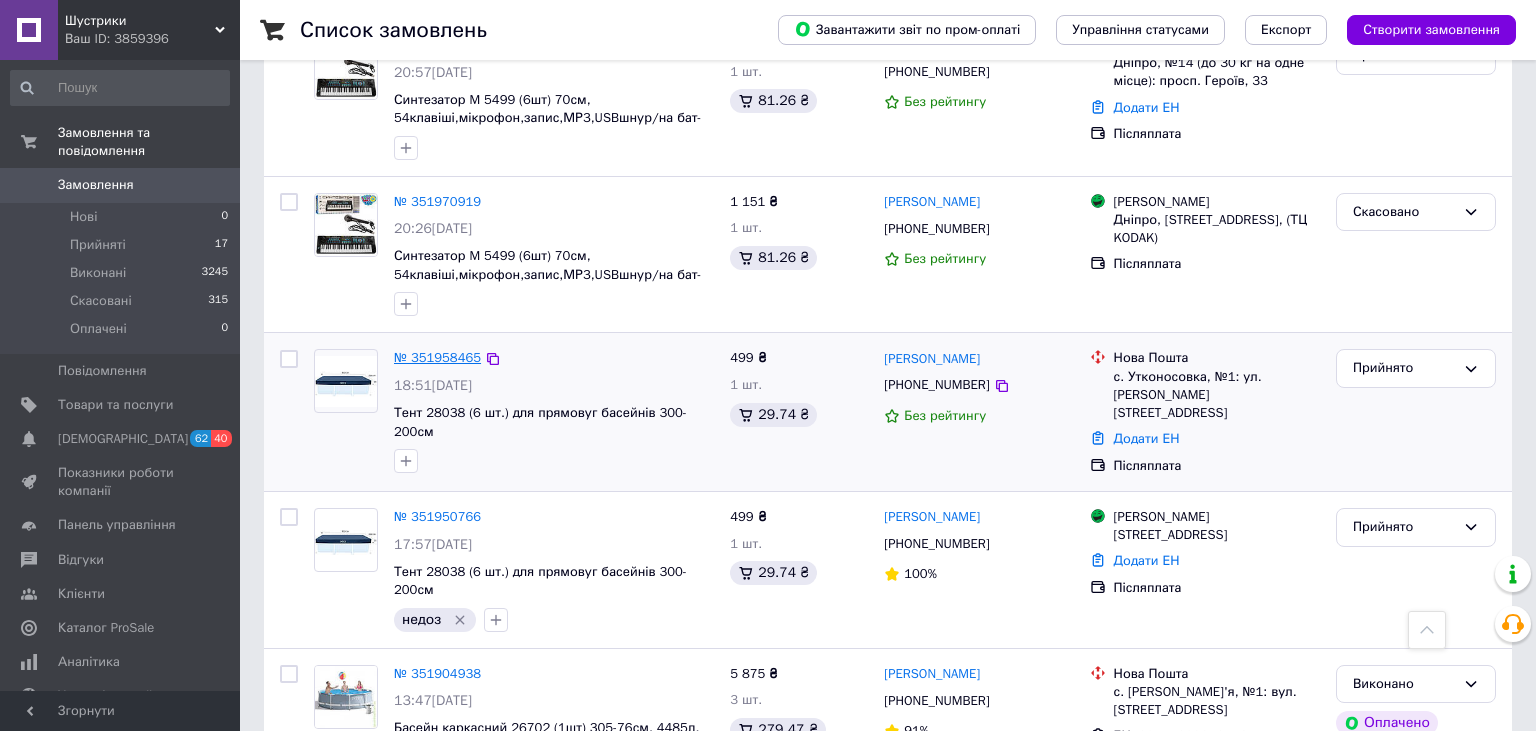 click on "№ 351958465" at bounding box center [437, 357] 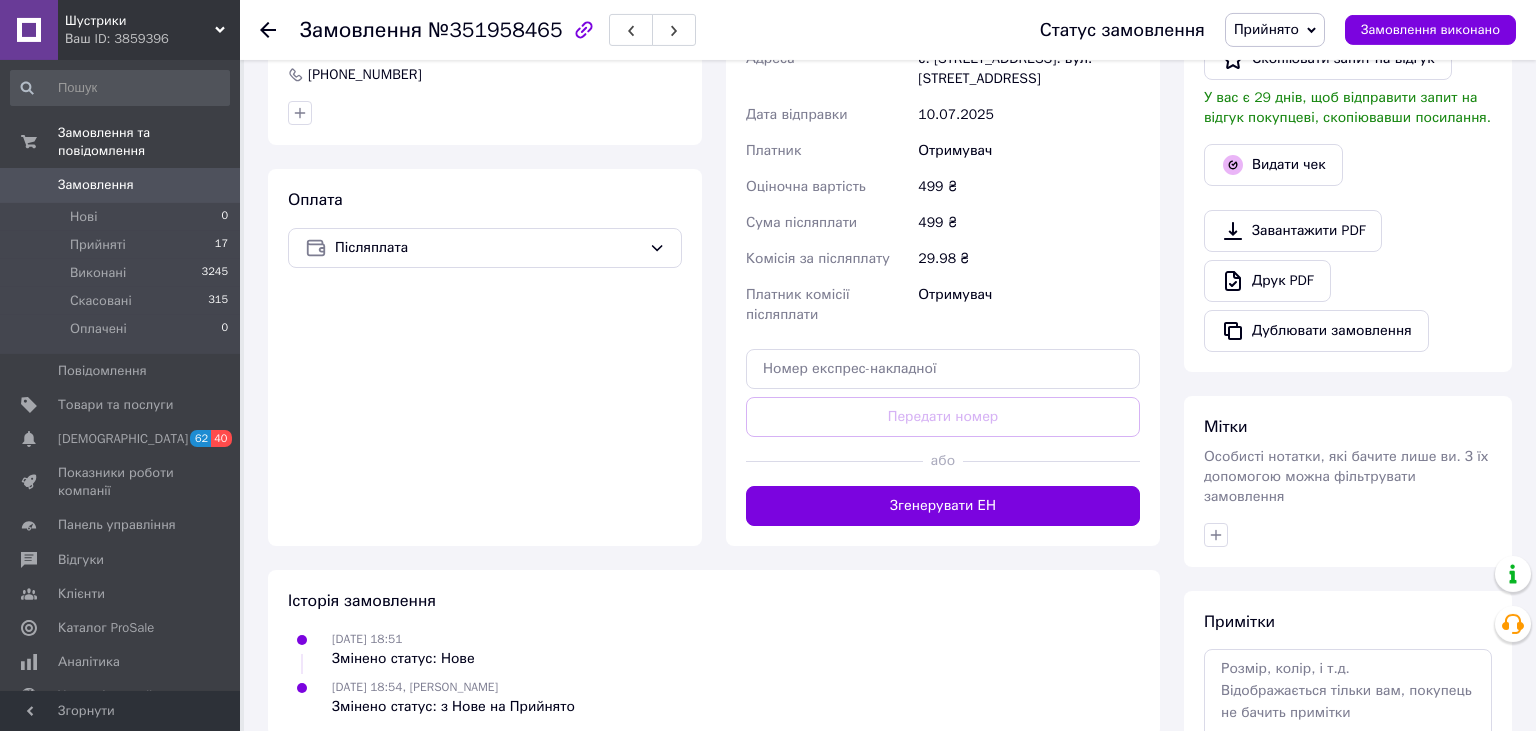 scroll, scrollTop: 633, scrollLeft: 0, axis: vertical 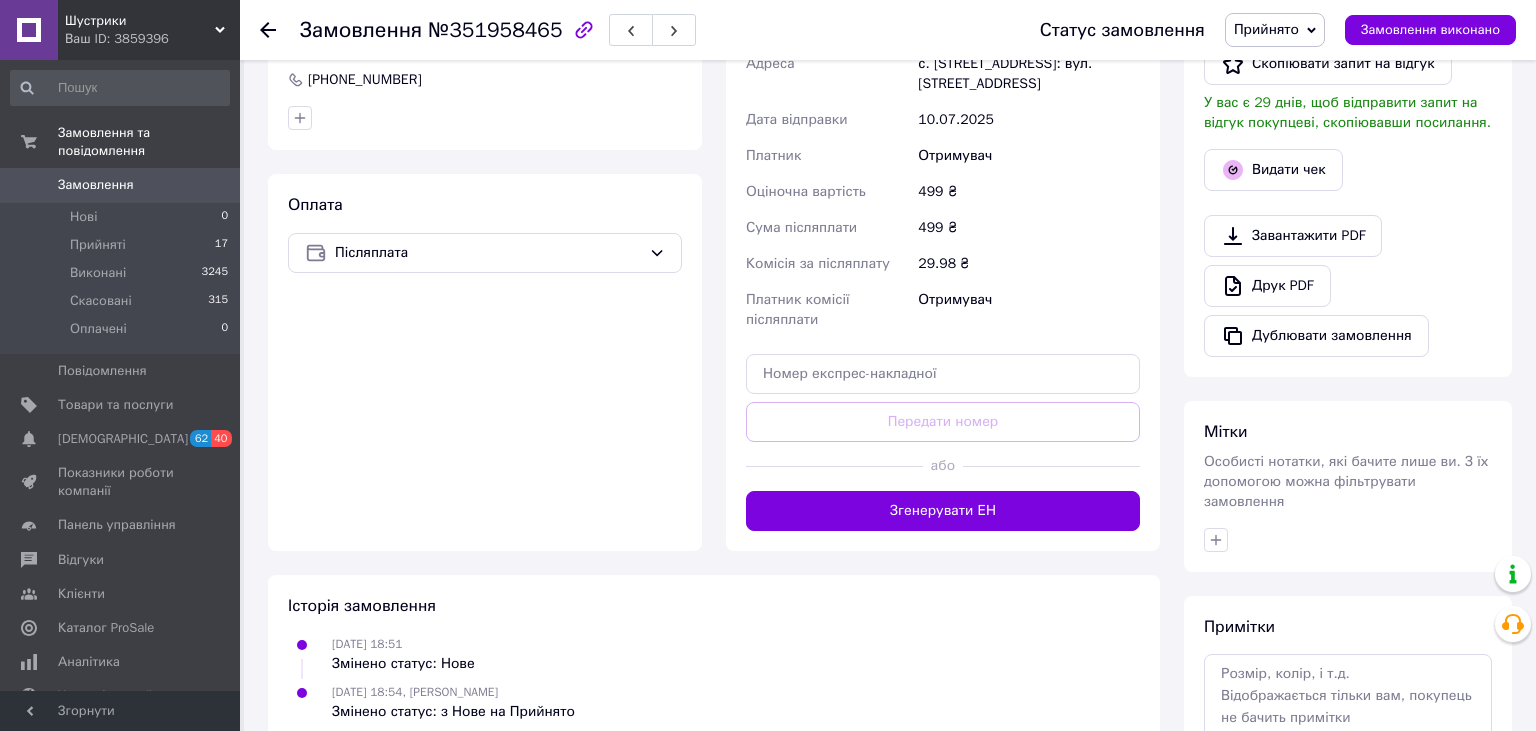 click on "Згенерувати ЕН" at bounding box center [943, 511] 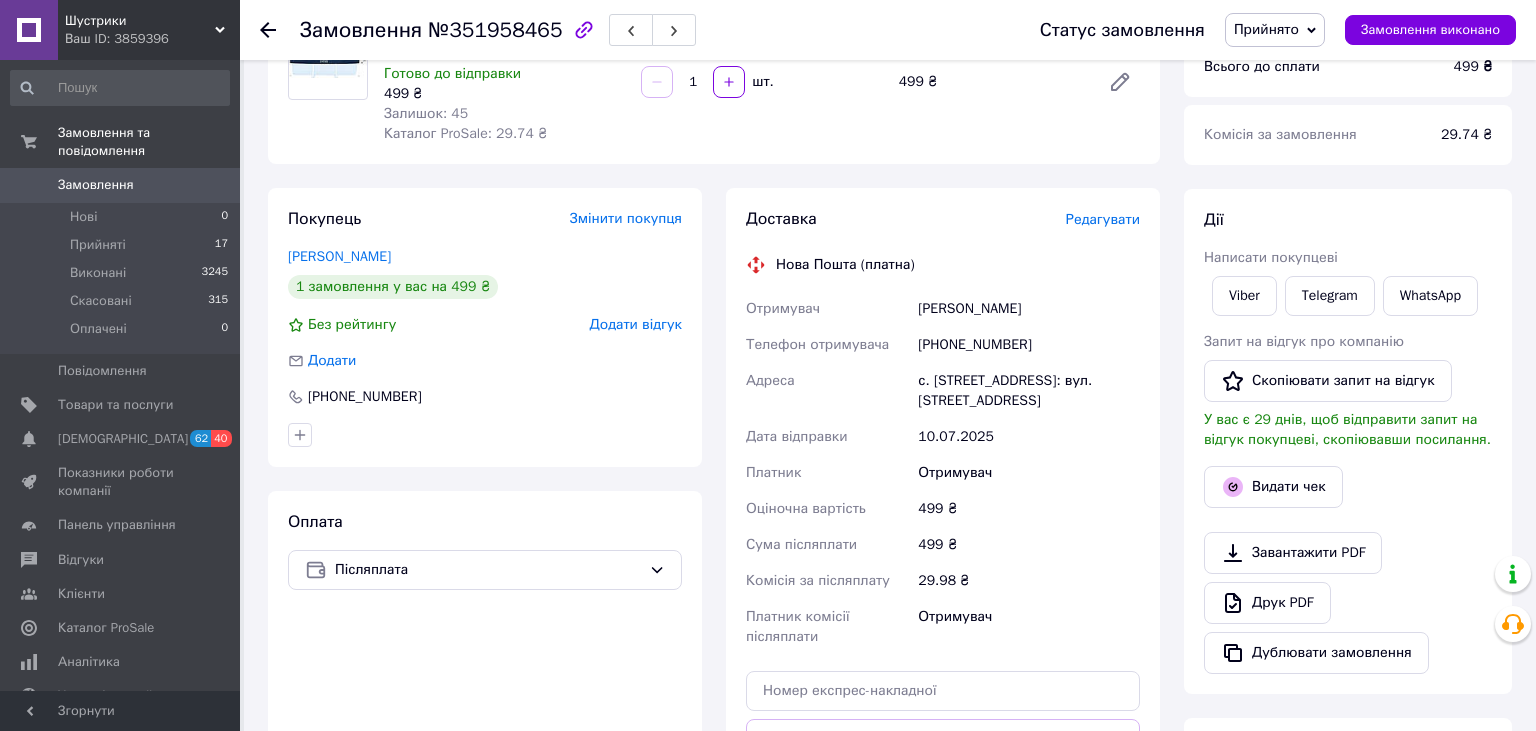 scroll, scrollTop: 105, scrollLeft: 0, axis: vertical 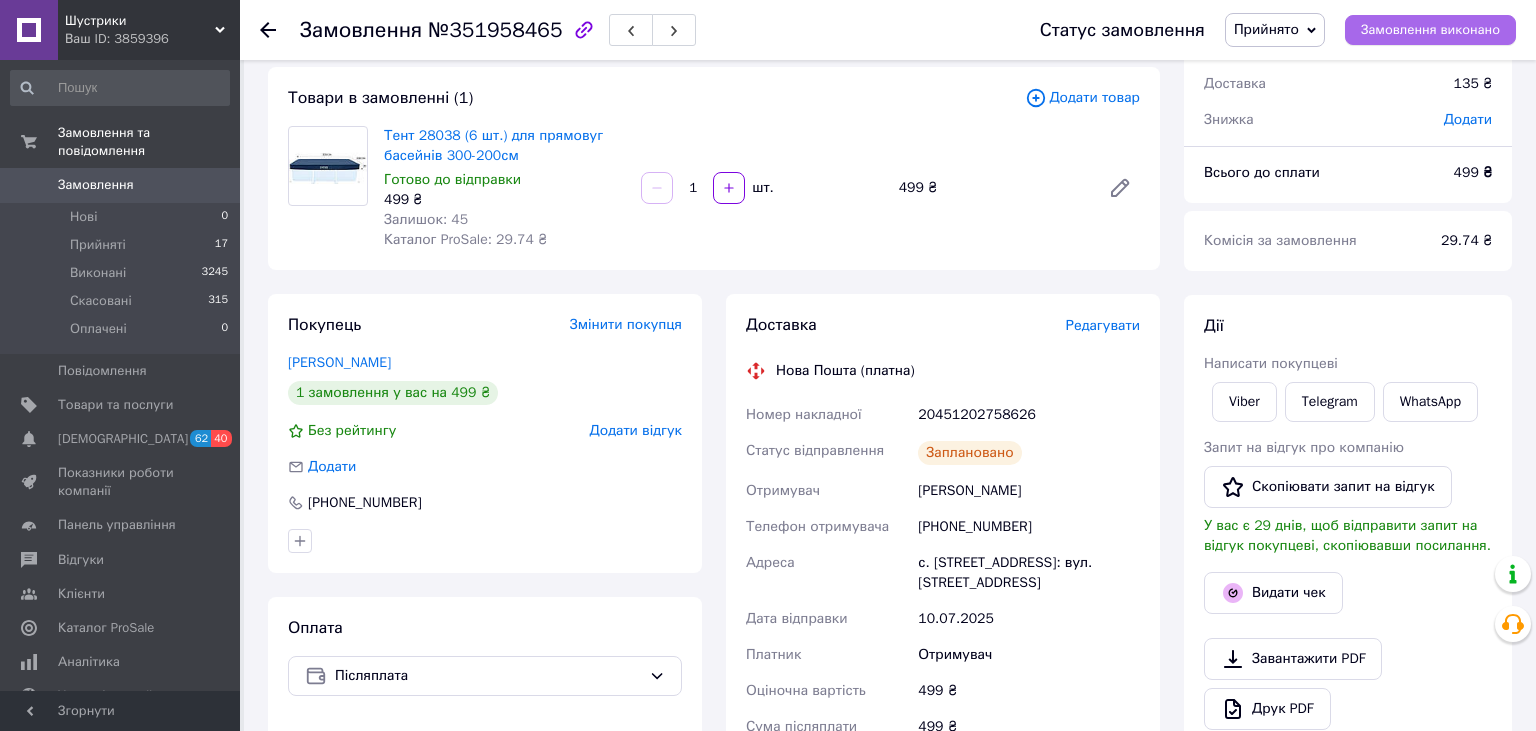 click on "Замовлення виконано" at bounding box center [1430, 30] 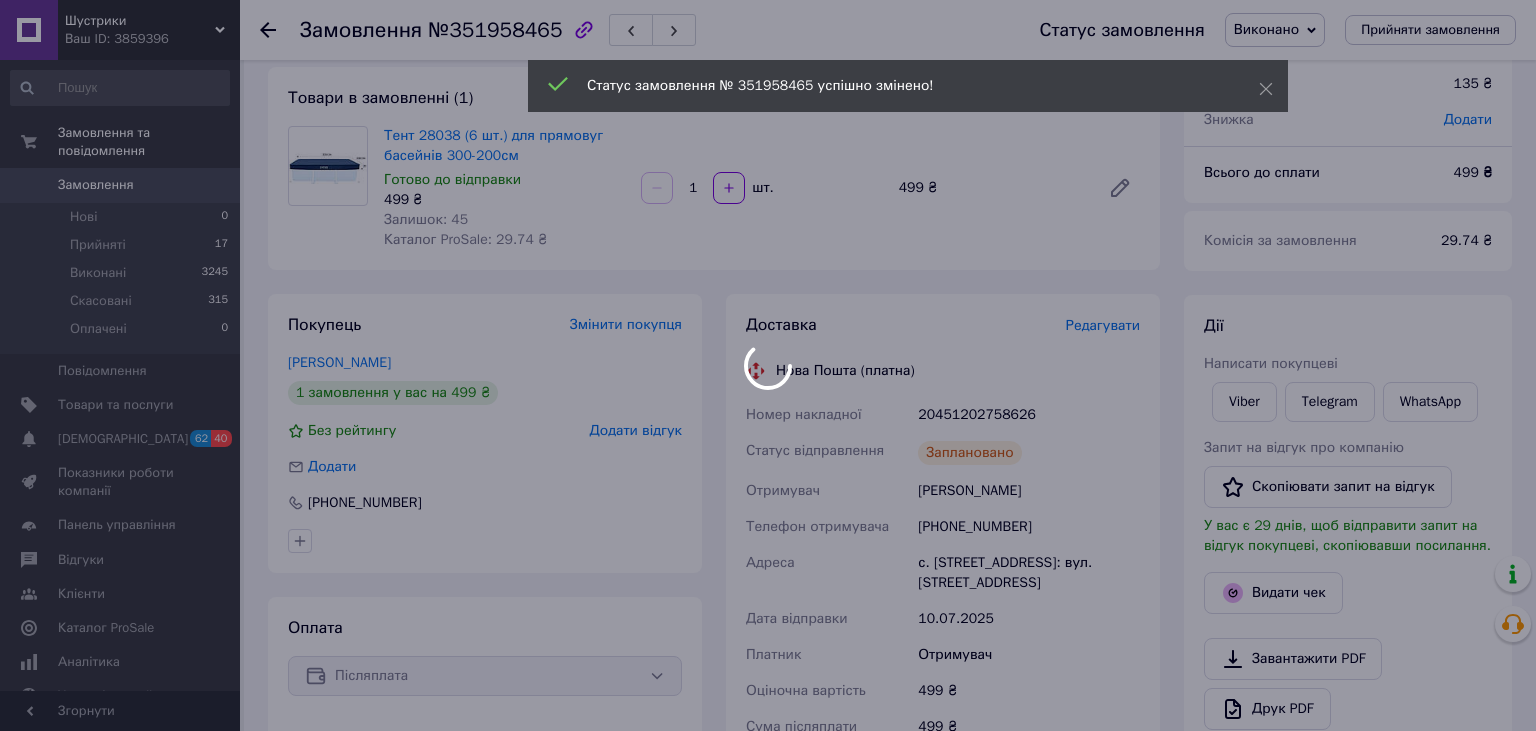 click at bounding box center (768, 365) 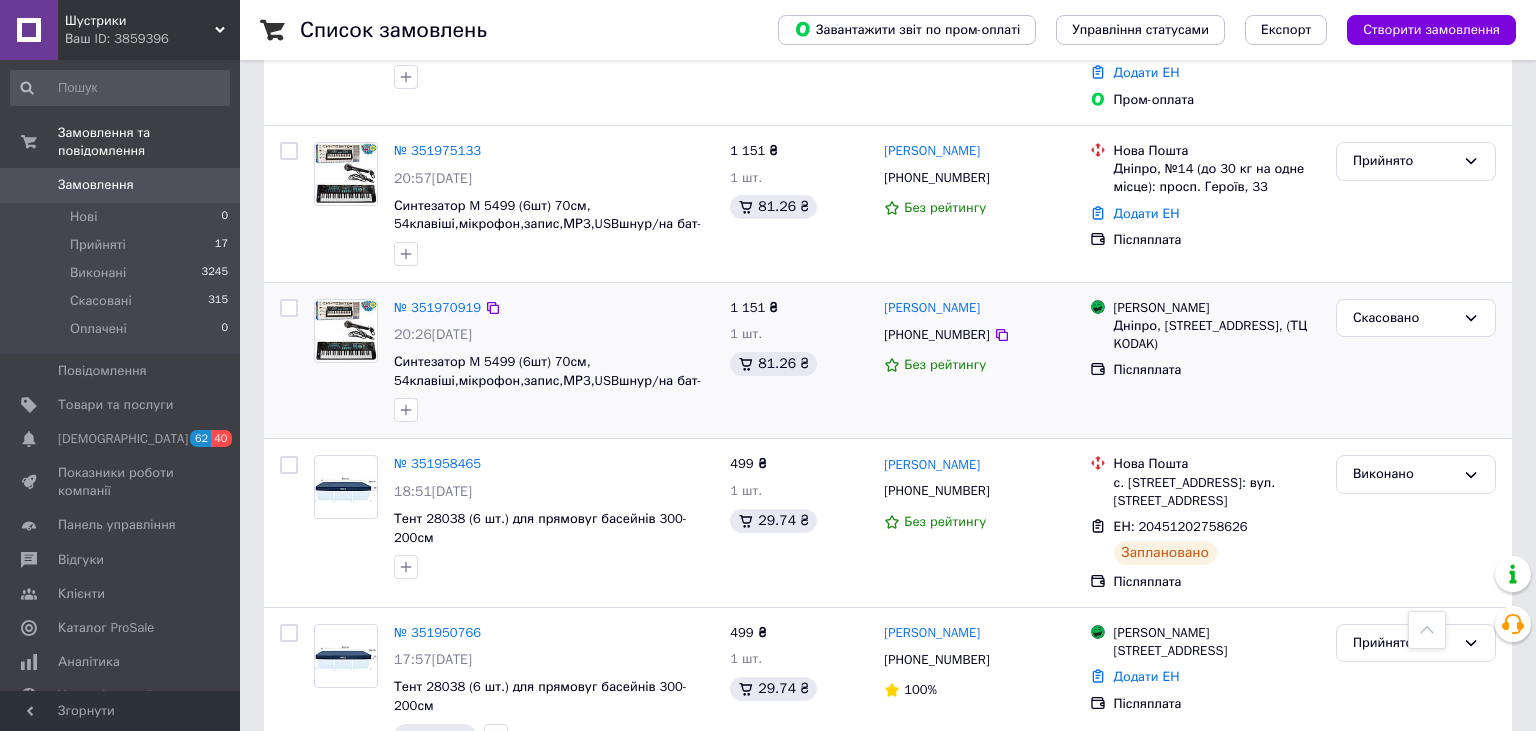 scroll, scrollTop: 739, scrollLeft: 0, axis: vertical 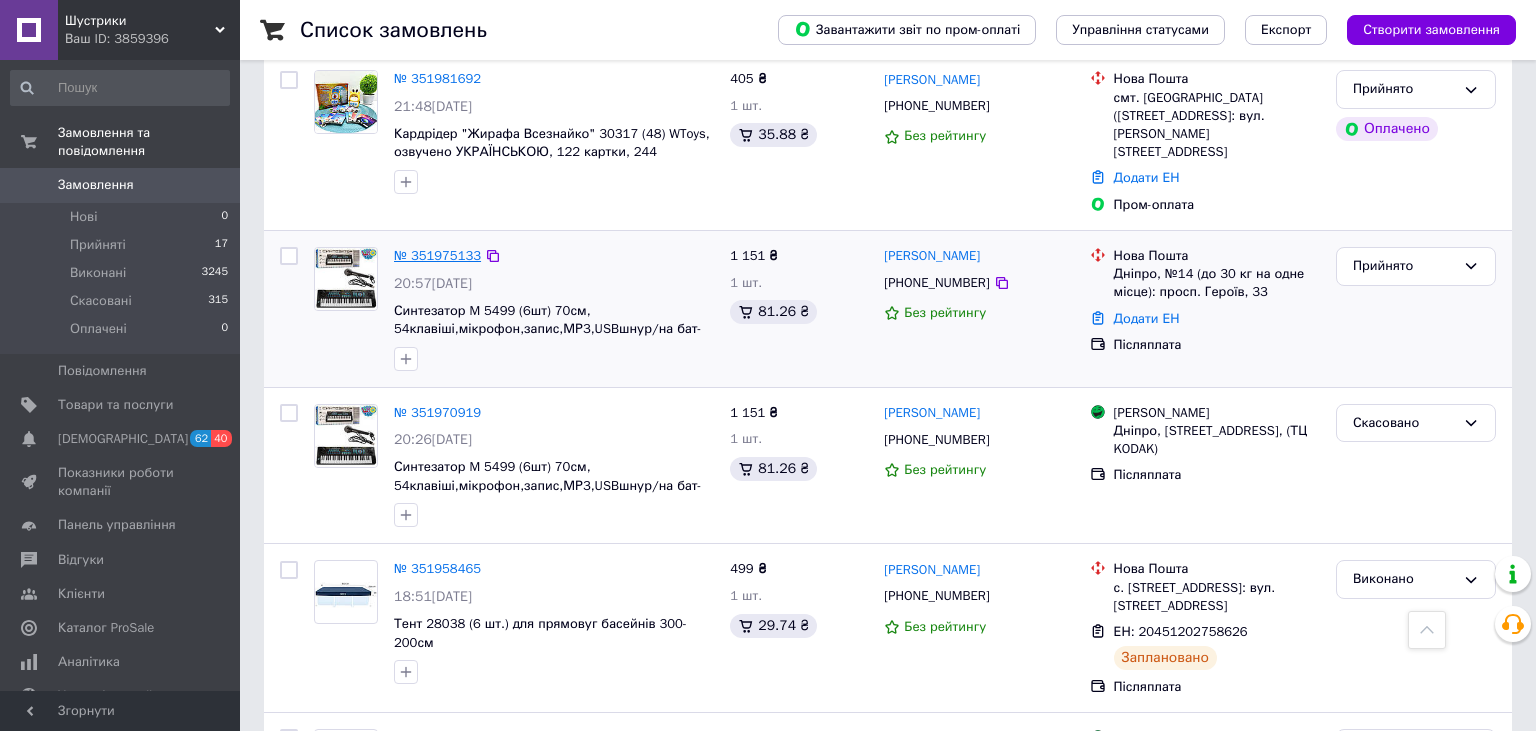click on "№ 351975133" at bounding box center (437, 255) 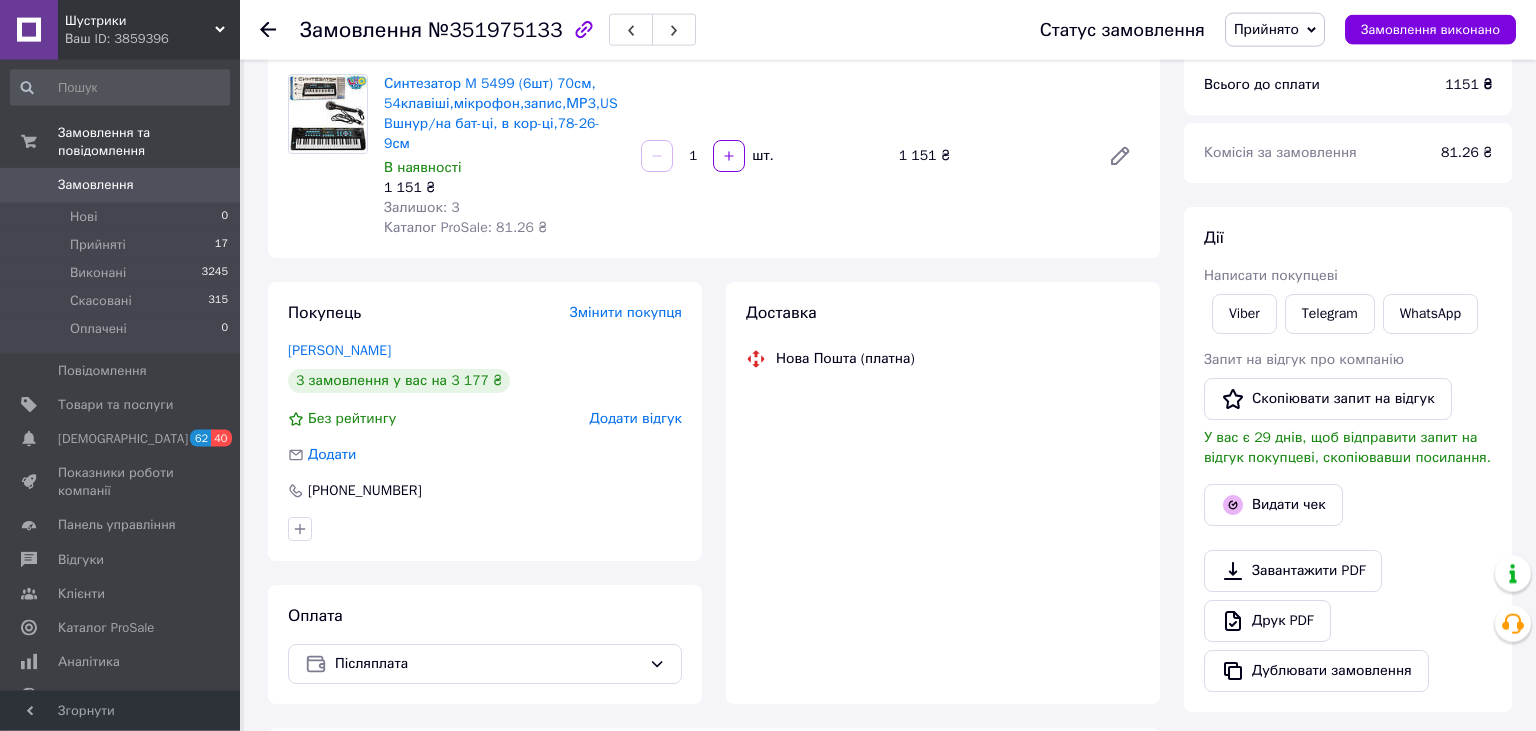 scroll, scrollTop: 0, scrollLeft: 0, axis: both 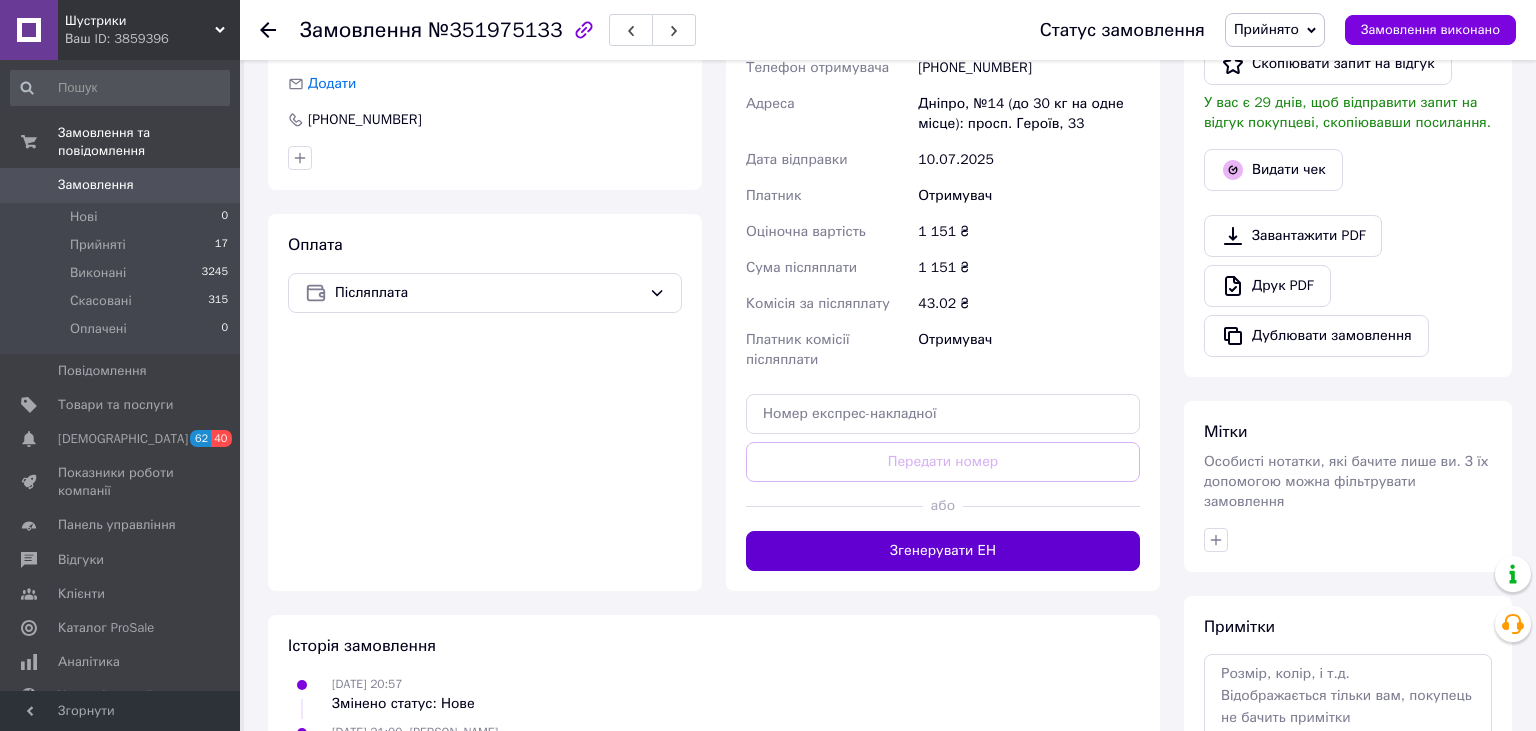 click on "Згенерувати ЕН" at bounding box center (943, 551) 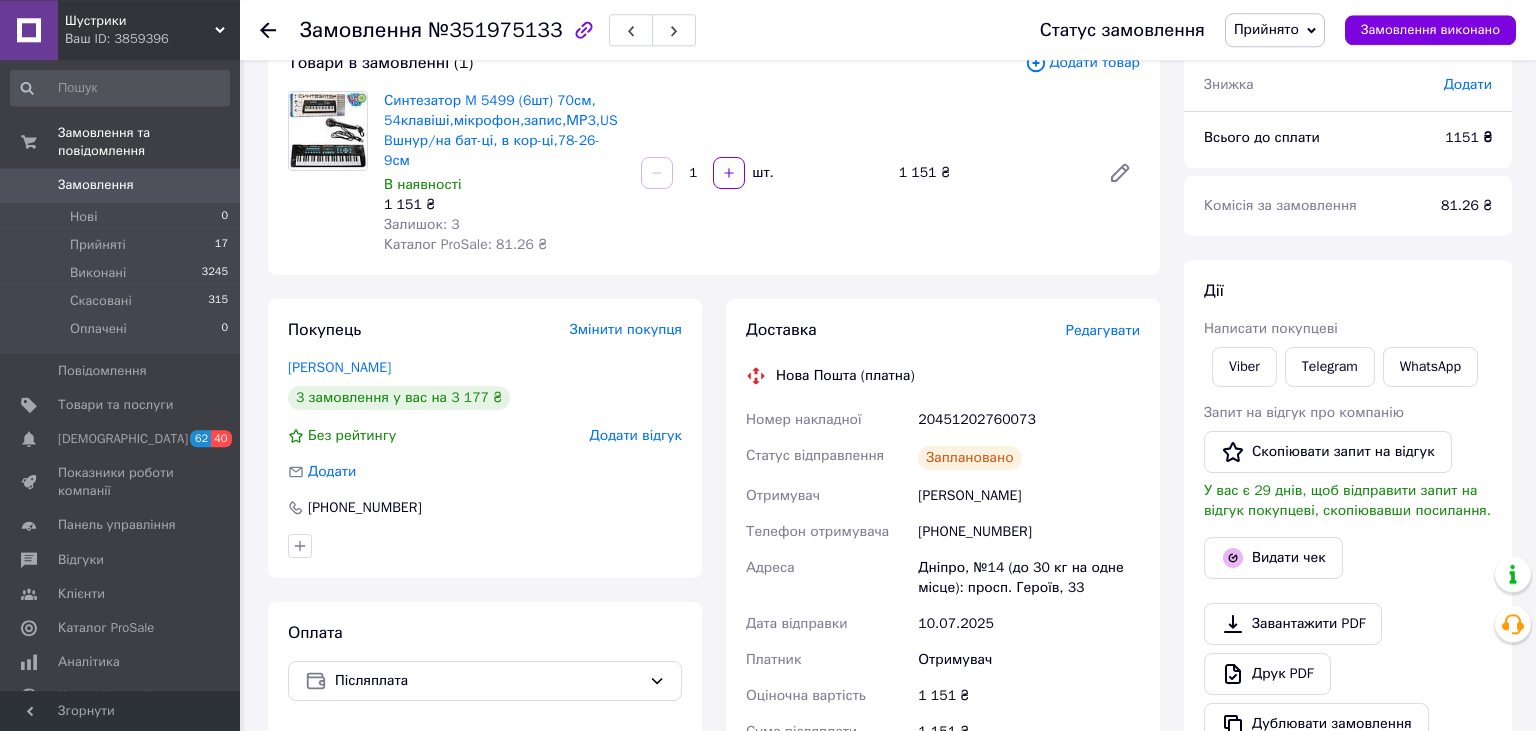 scroll, scrollTop: 105, scrollLeft: 0, axis: vertical 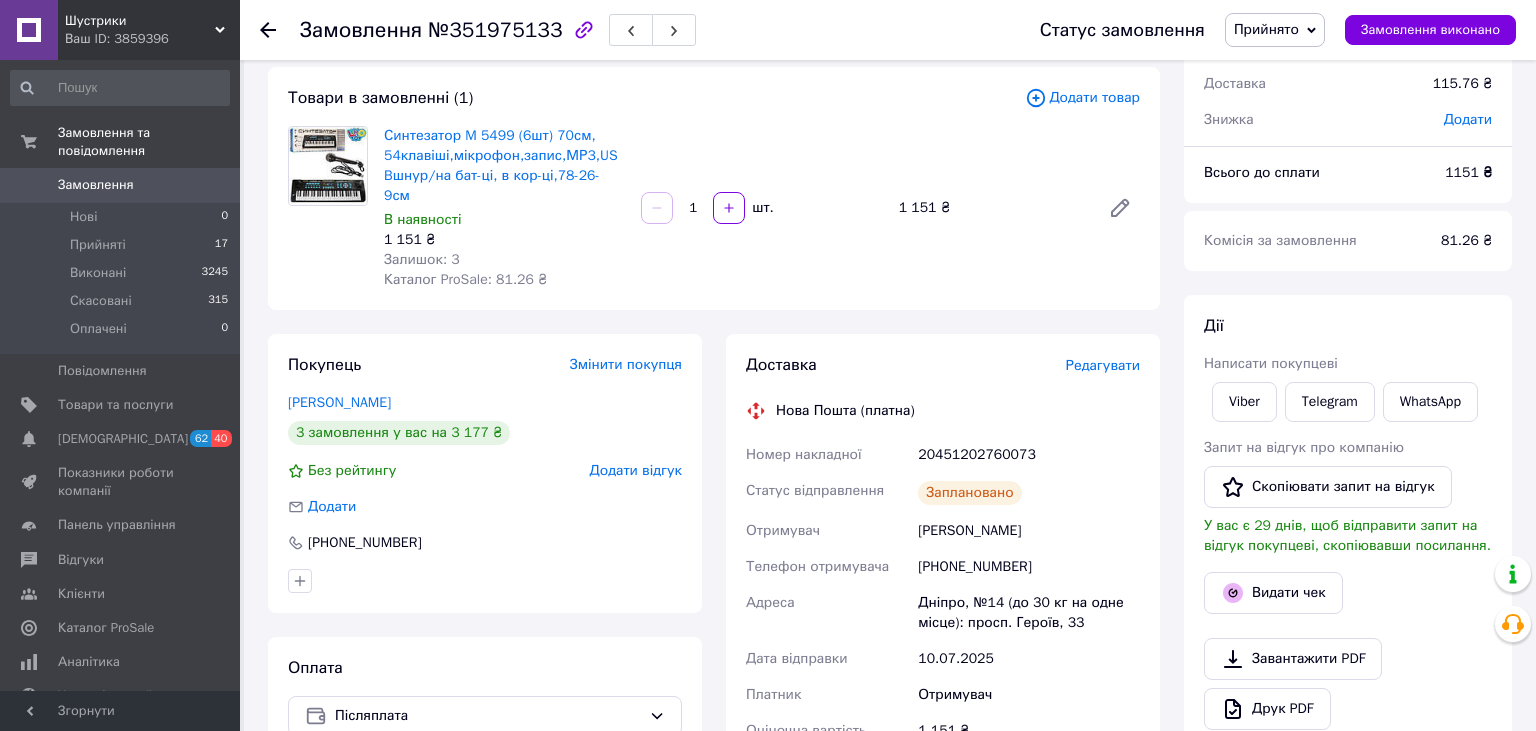 click on "Статус замовлення Прийнято Виконано Скасовано Оплачено Замовлення виконано" at bounding box center [1258, 30] 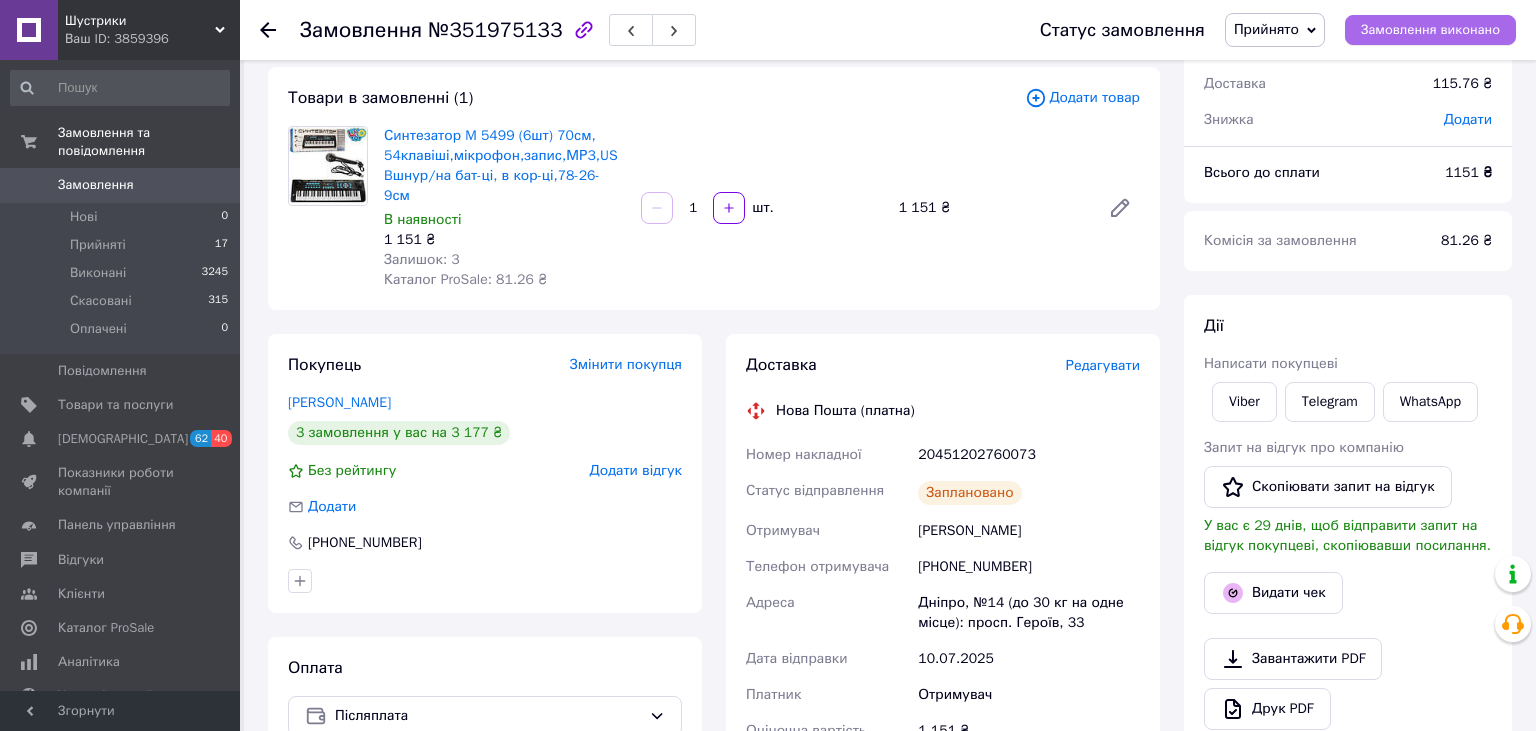 click on "Замовлення виконано" at bounding box center (1430, 30) 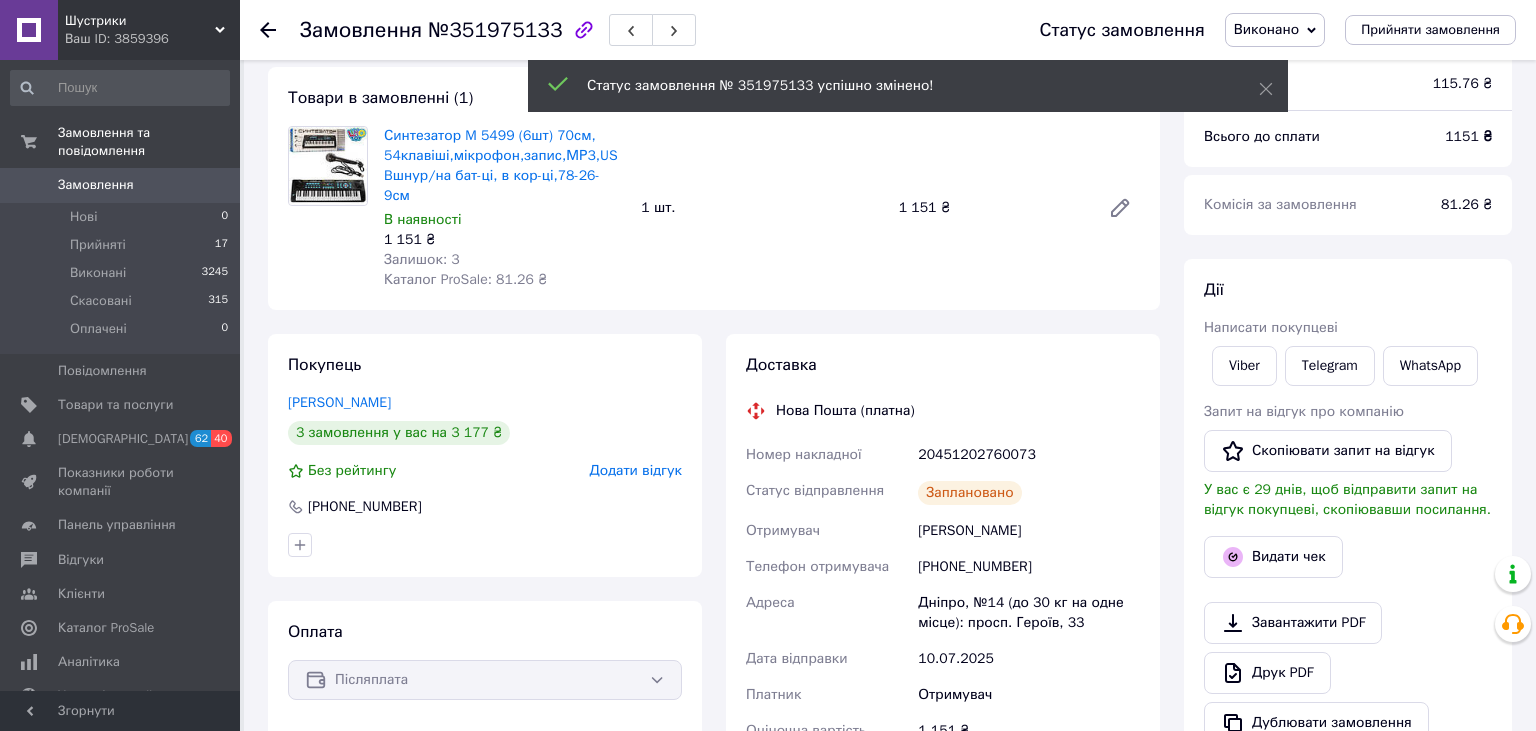 click at bounding box center (280, 30) 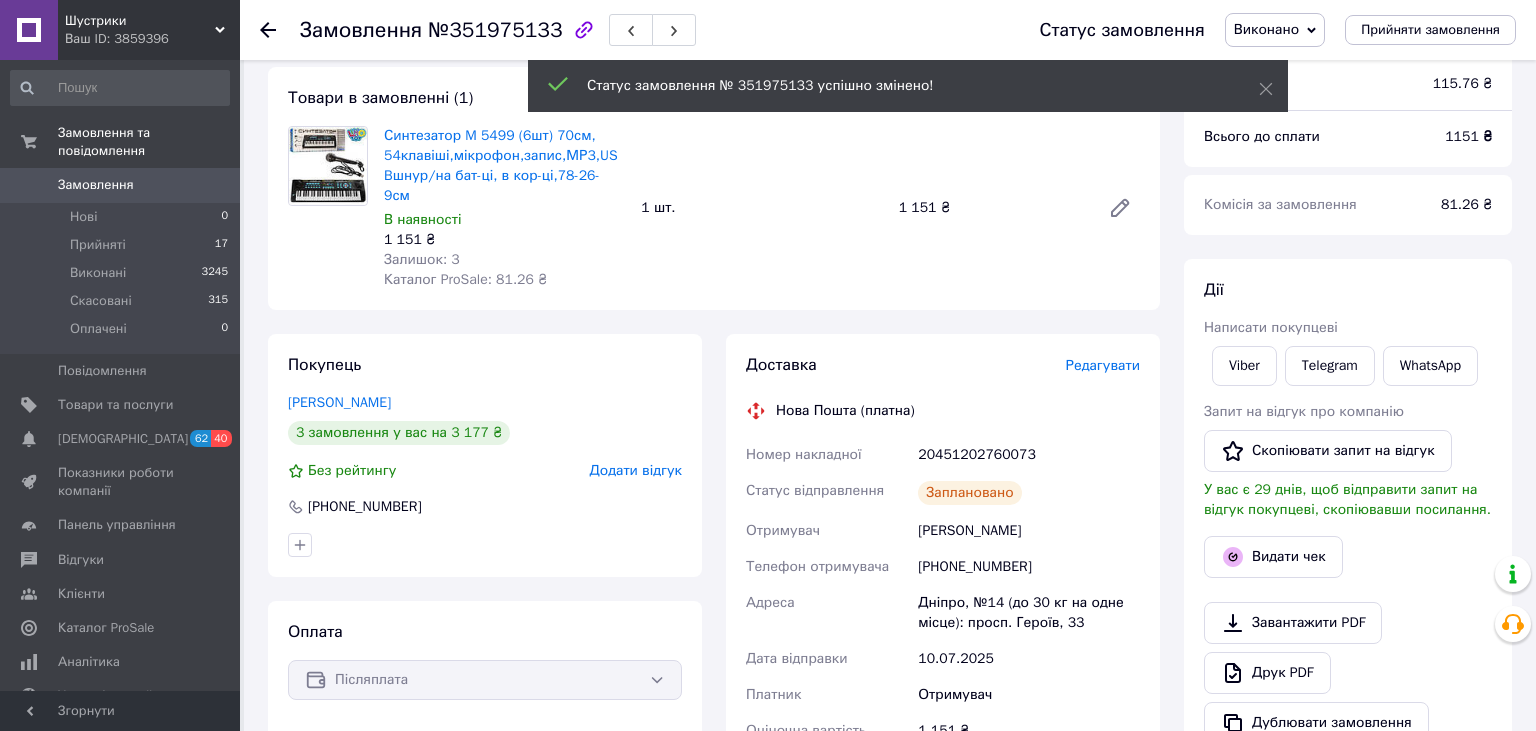 click 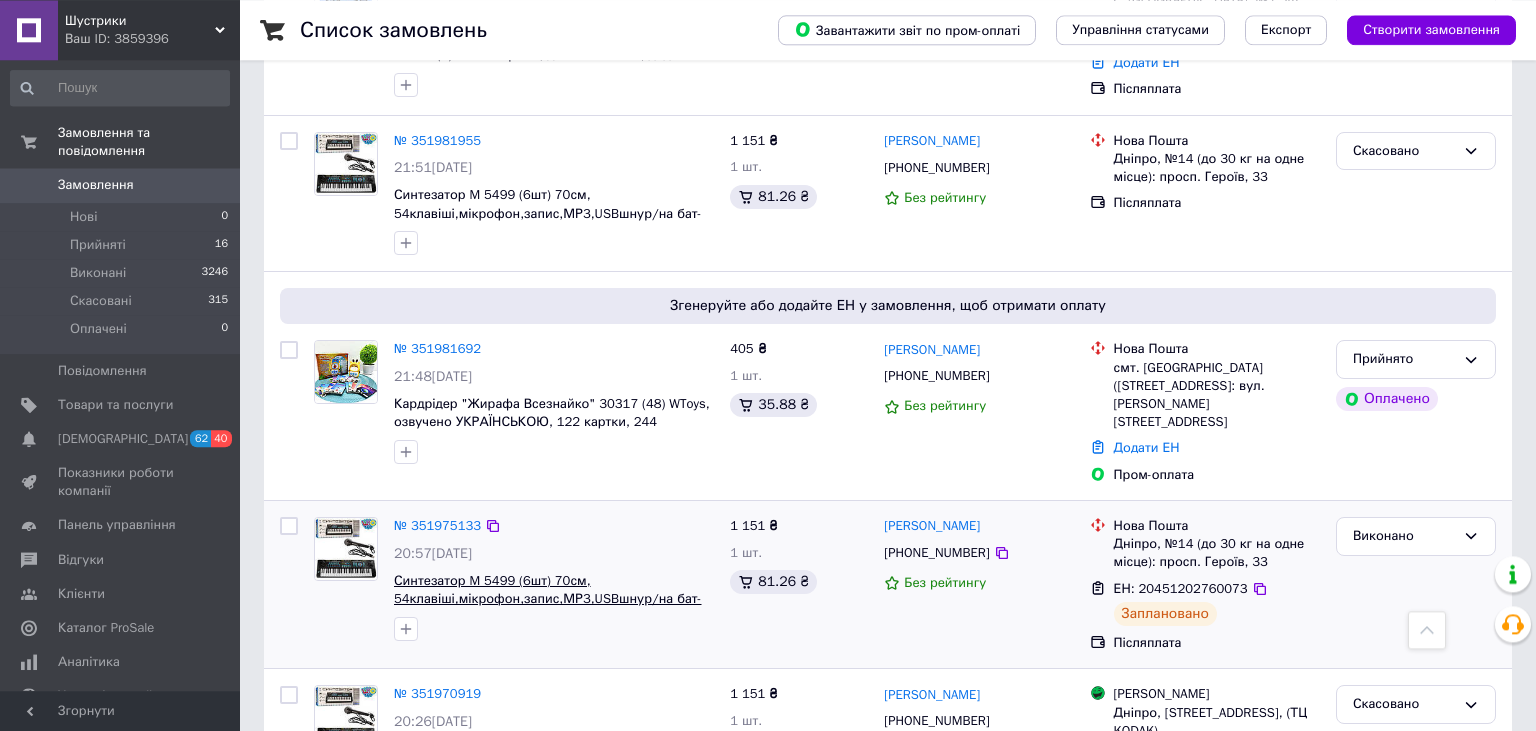 scroll, scrollTop: 422, scrollLeft: 0, axis: vertical 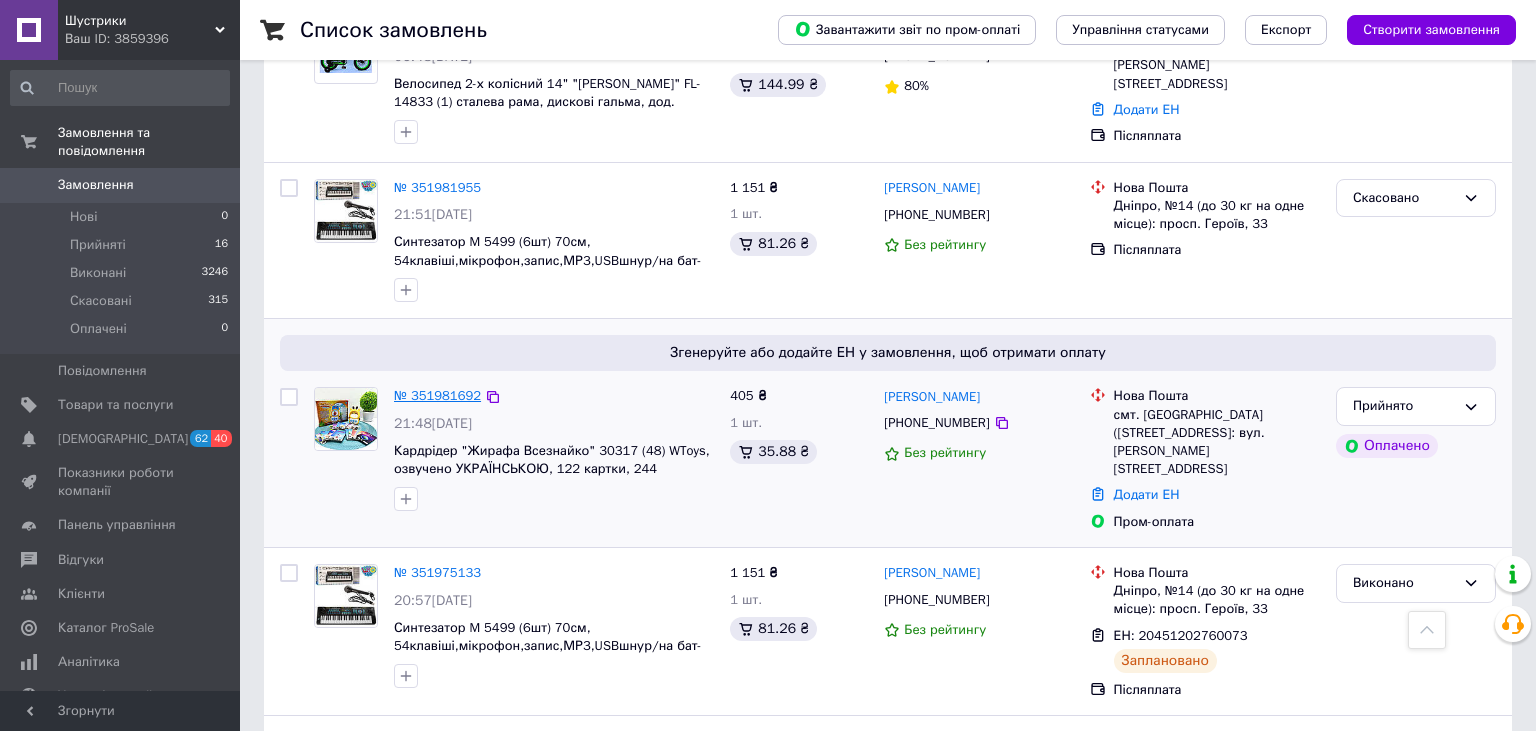 click on "№ 351981692" at bounding box center [437, 395] 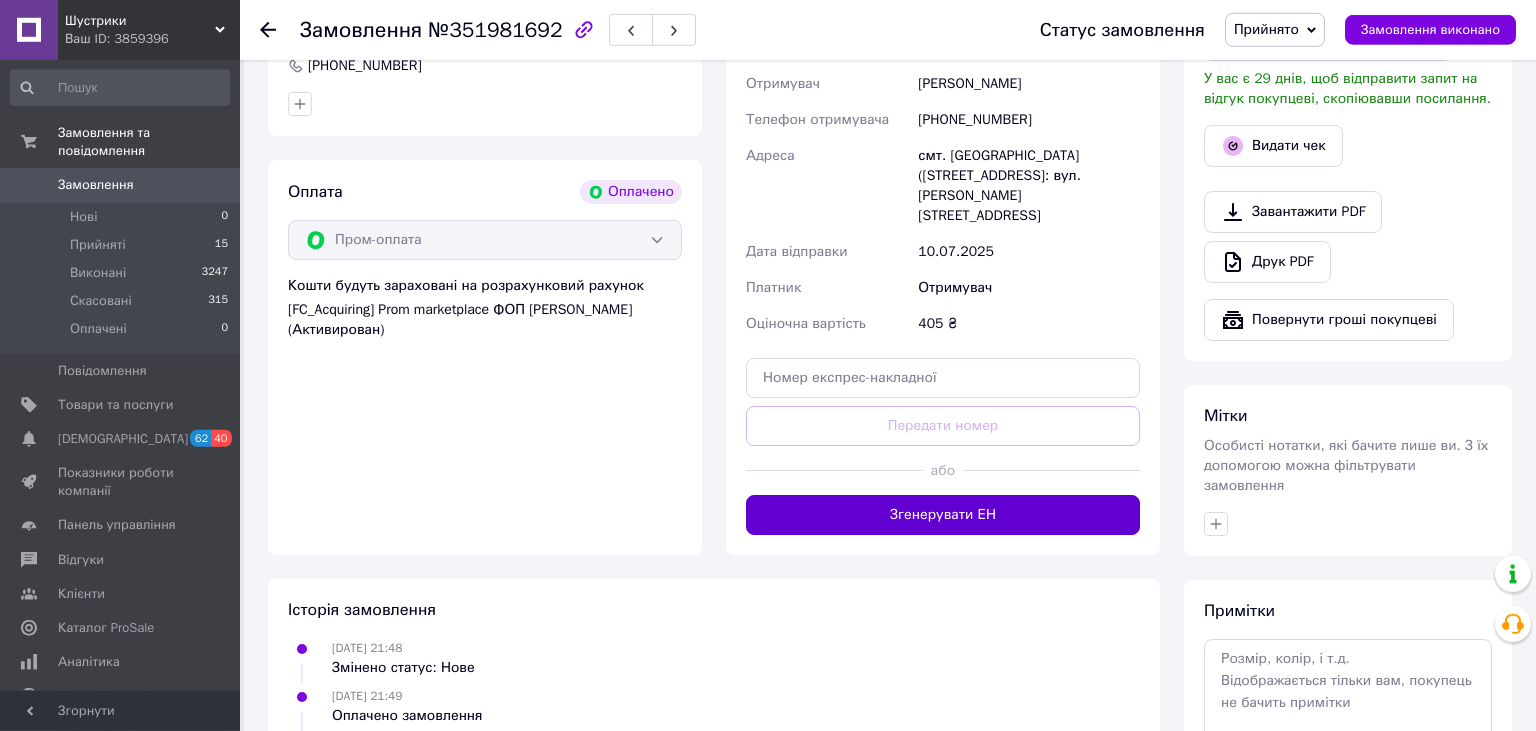 click on "Згенерувати ЕН" at bounding box center [943, 515] 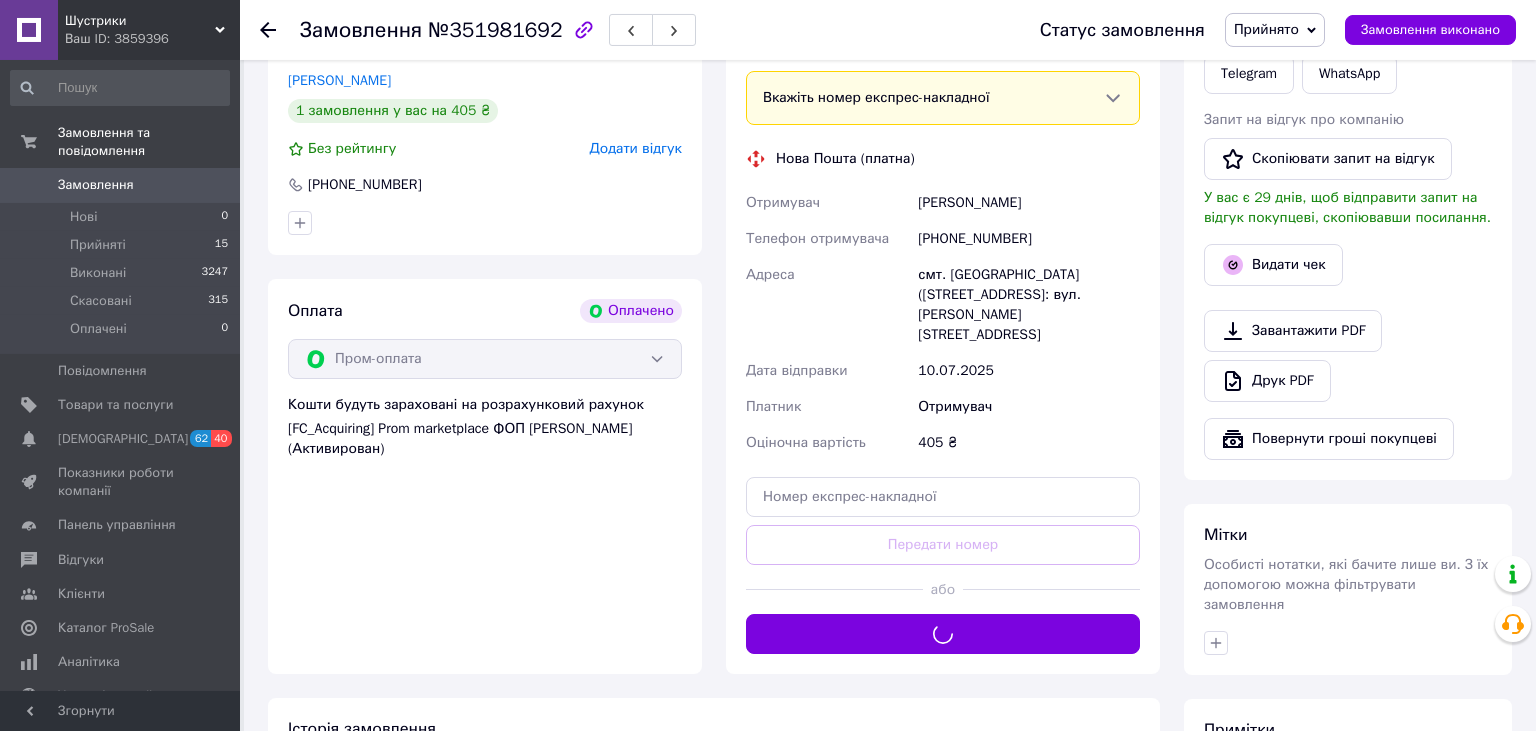 scroll, scrollTop: 912, scrollLeft: 0, axis: vertical 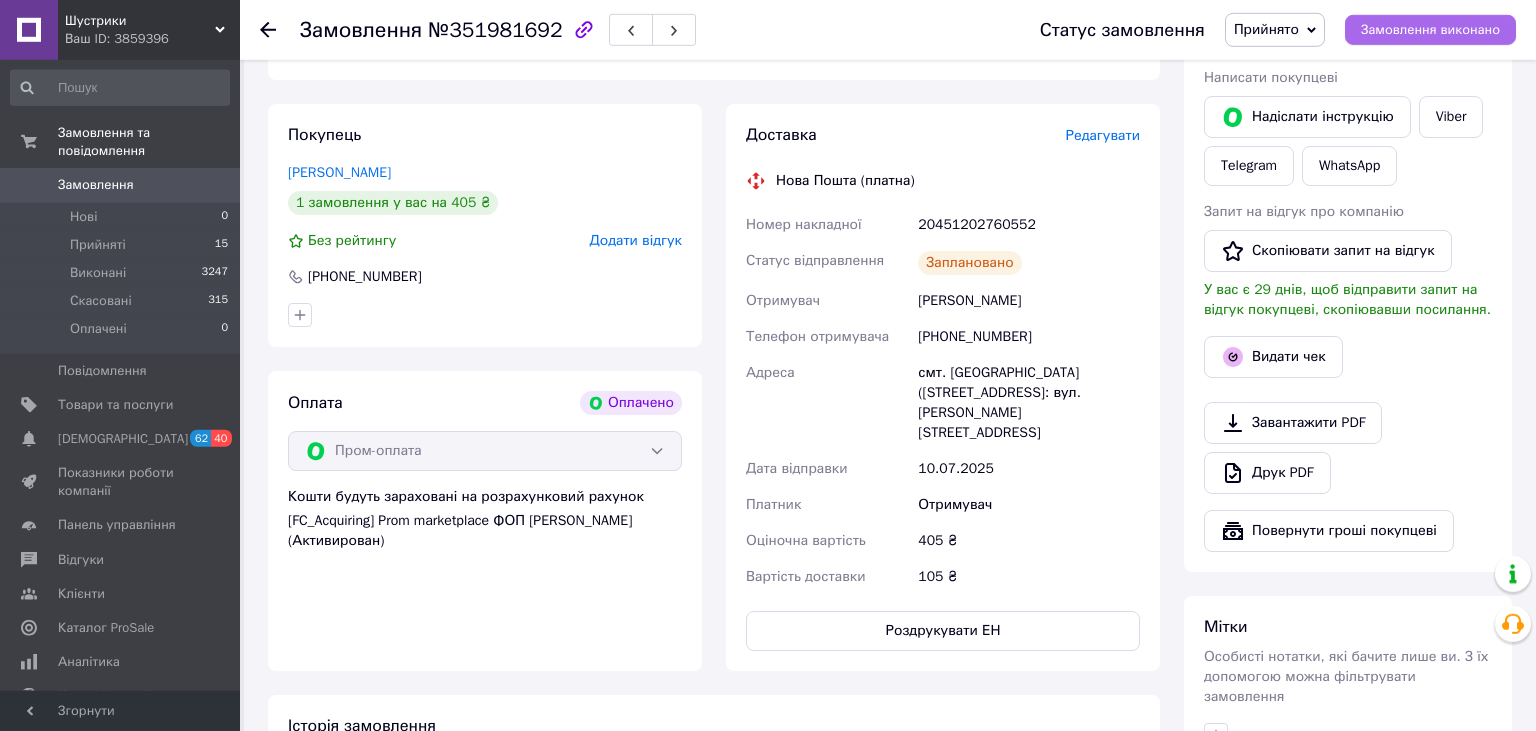 click on "Замовлення виконано" at bounding box center (1430, 30) 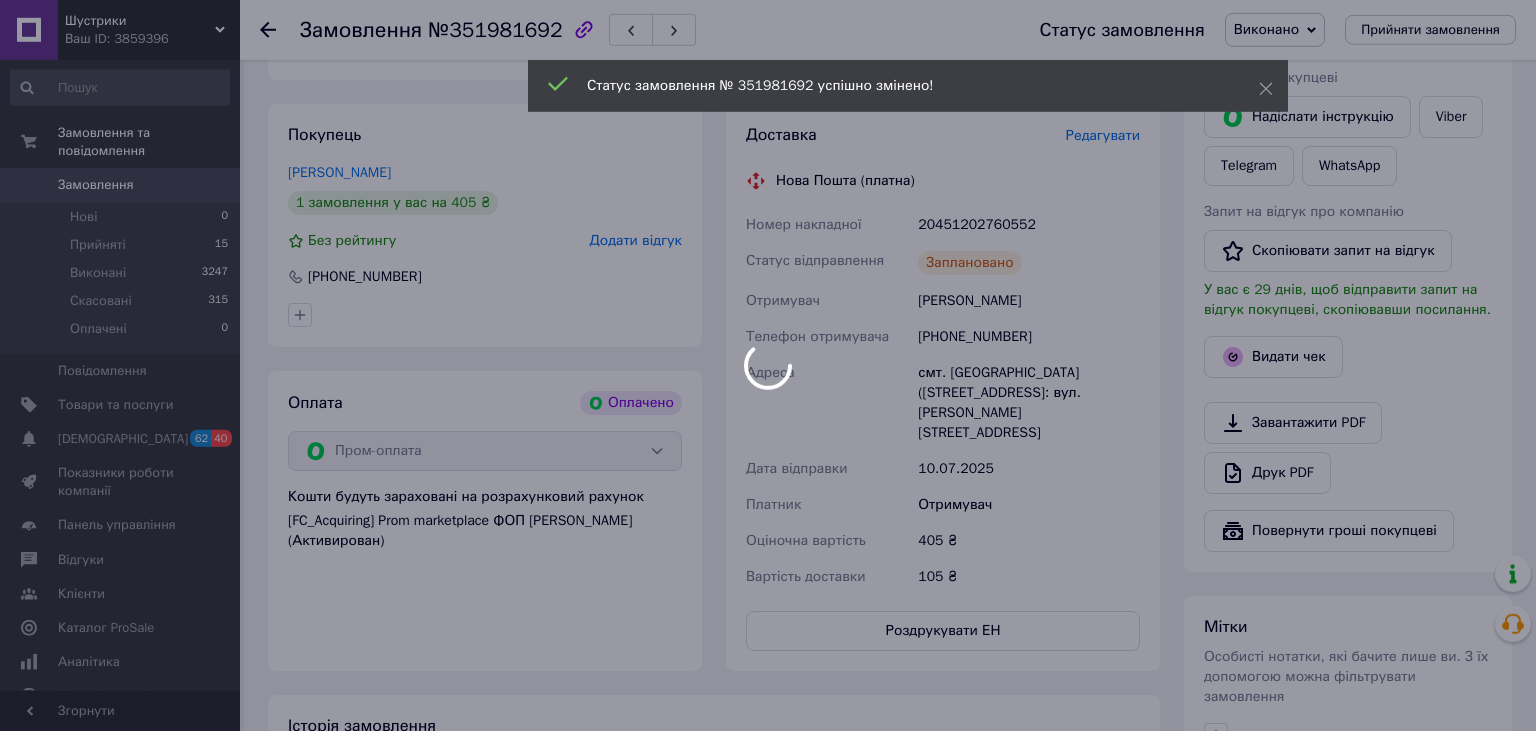 click at bounding box center (768, 365) 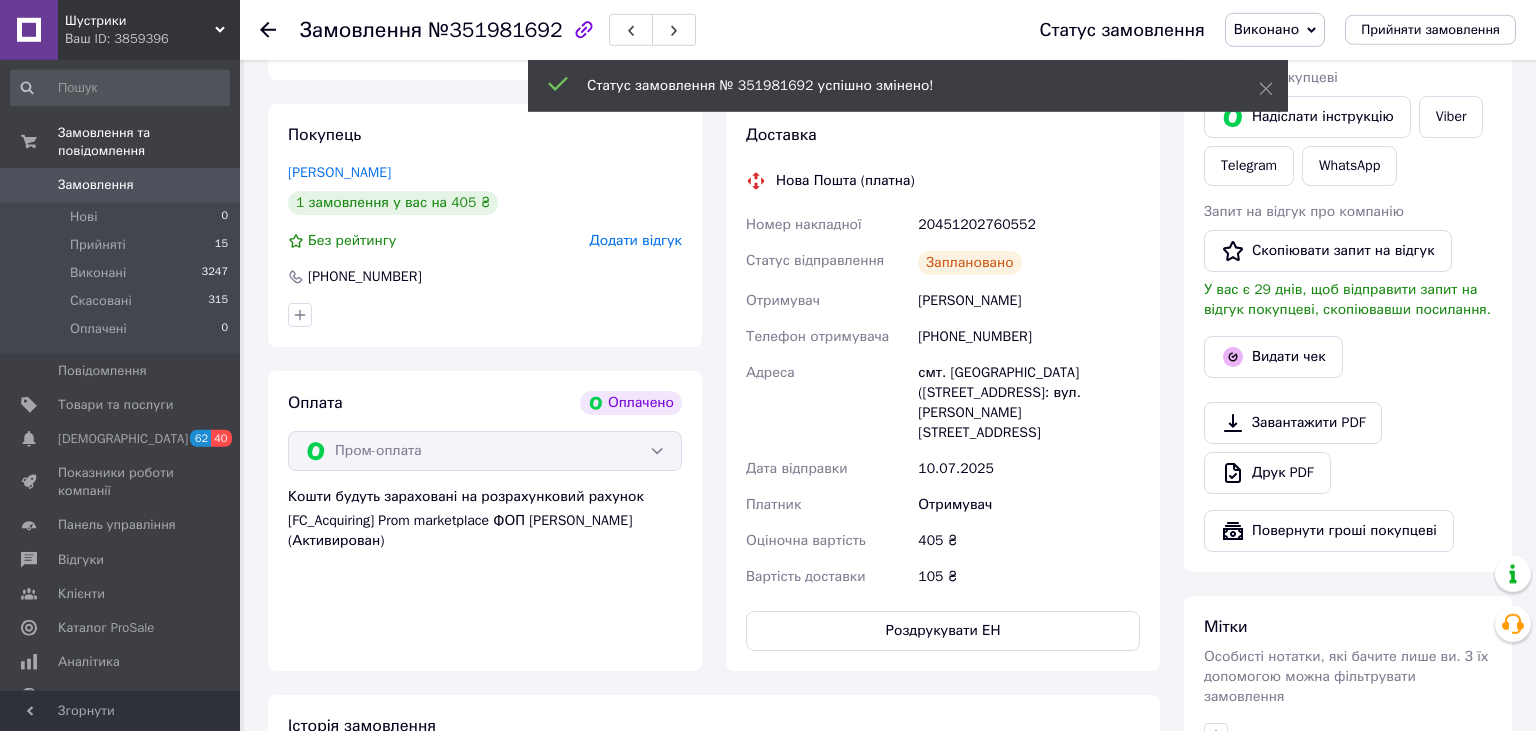 click 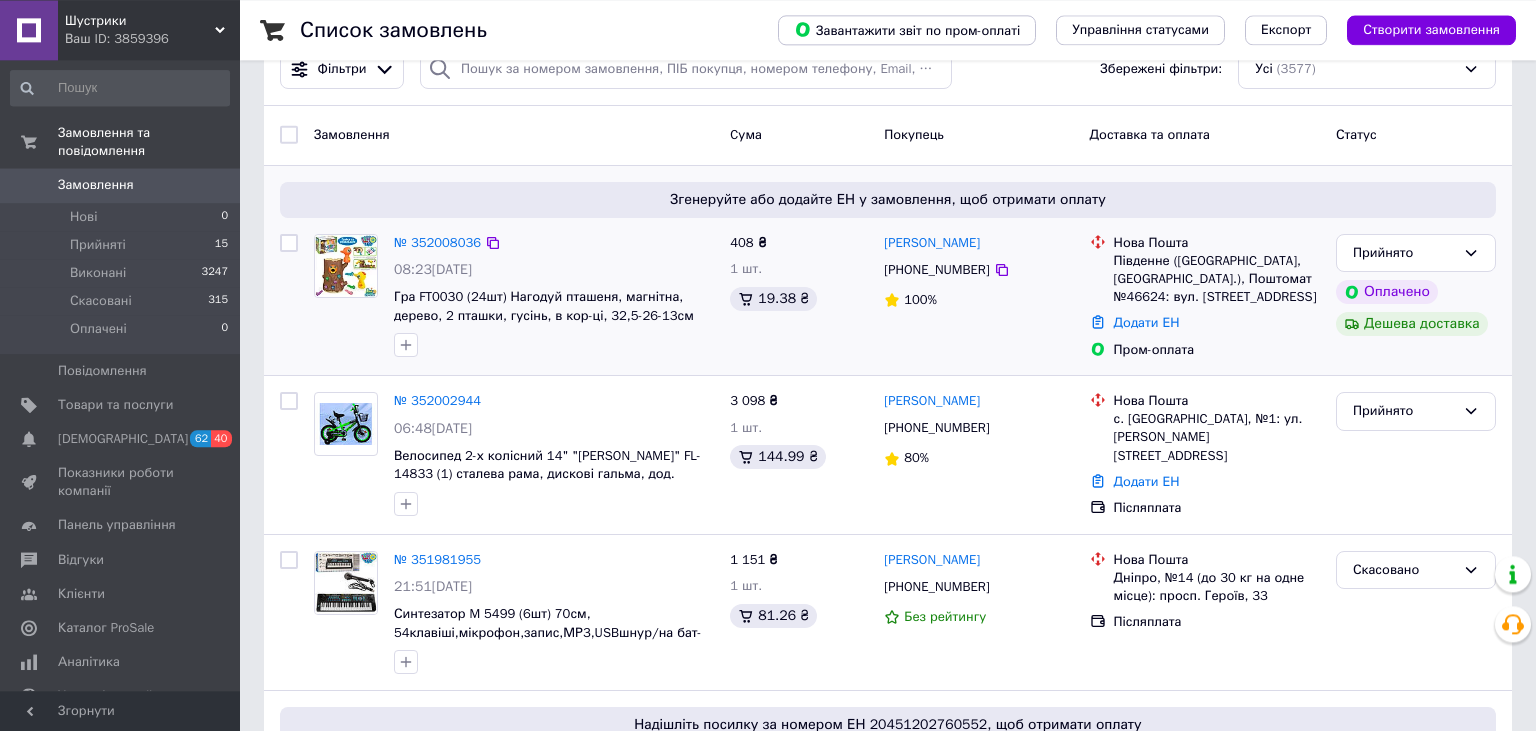 scroll, scrollTop: 0, scrollLeft: 0, axis: both 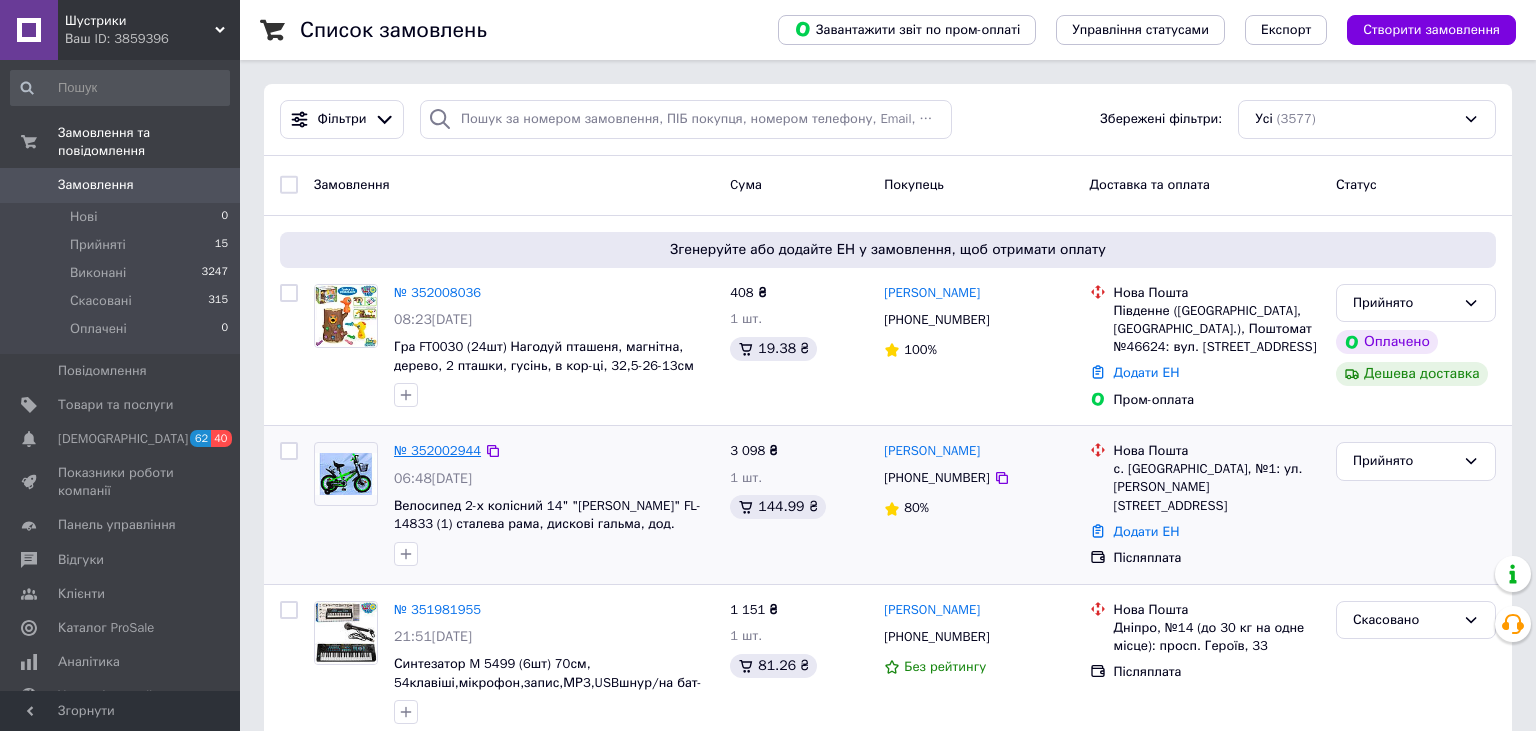 click on "№ 352002944" at bounding box center [437, 450] 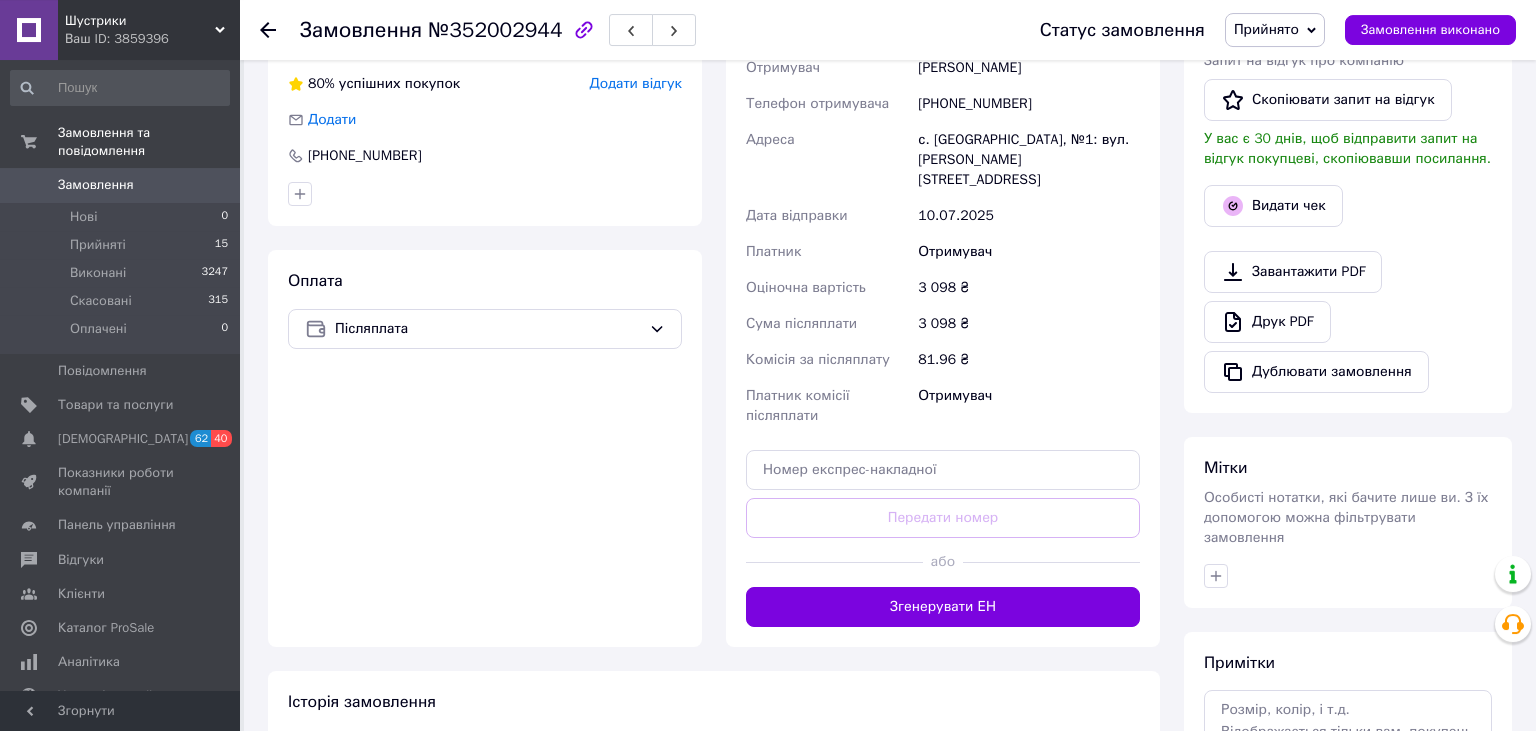 scroll, scrollTop: 528, scrollLeft: 0, axis: vertical 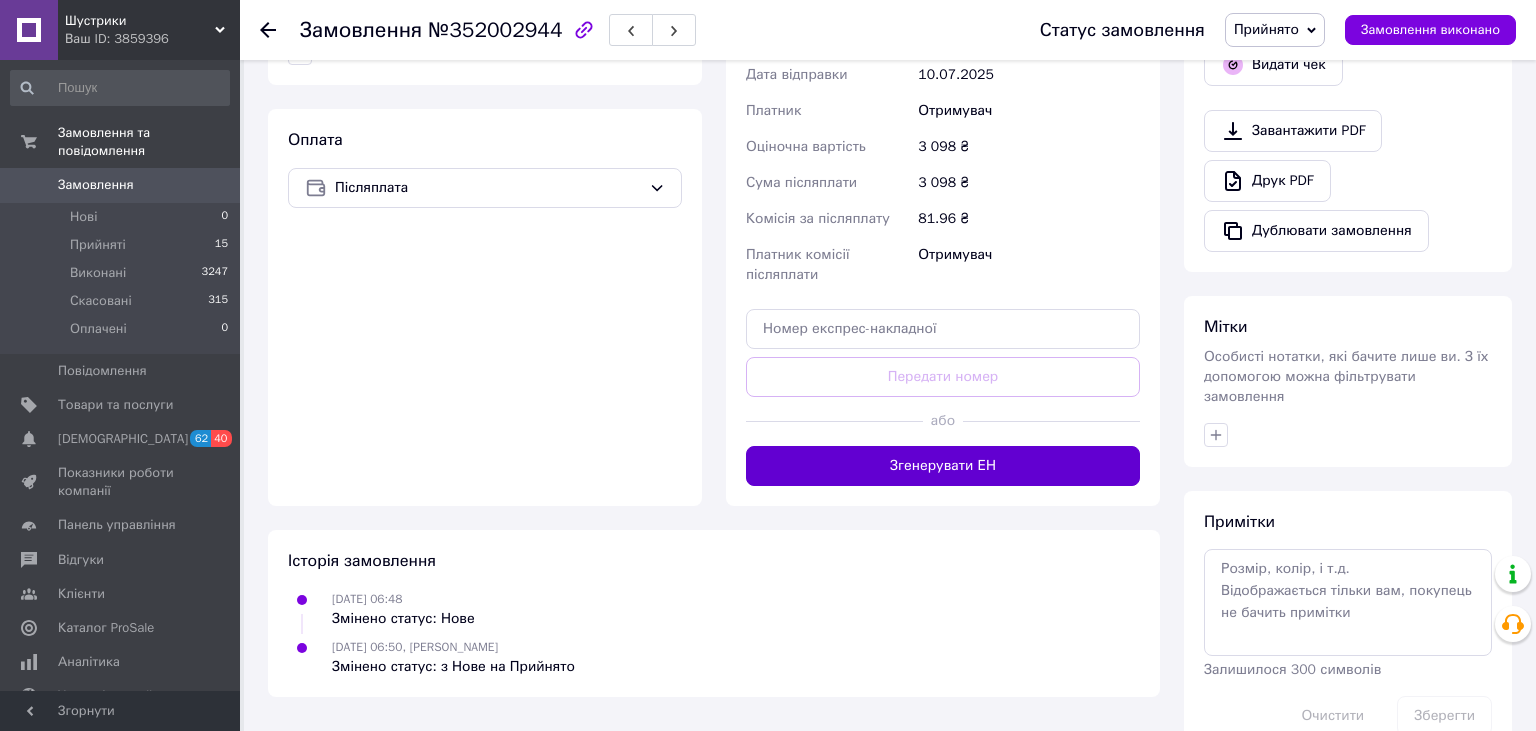 click on "Згенерувати ЕН" at bounding box center [943, 466] 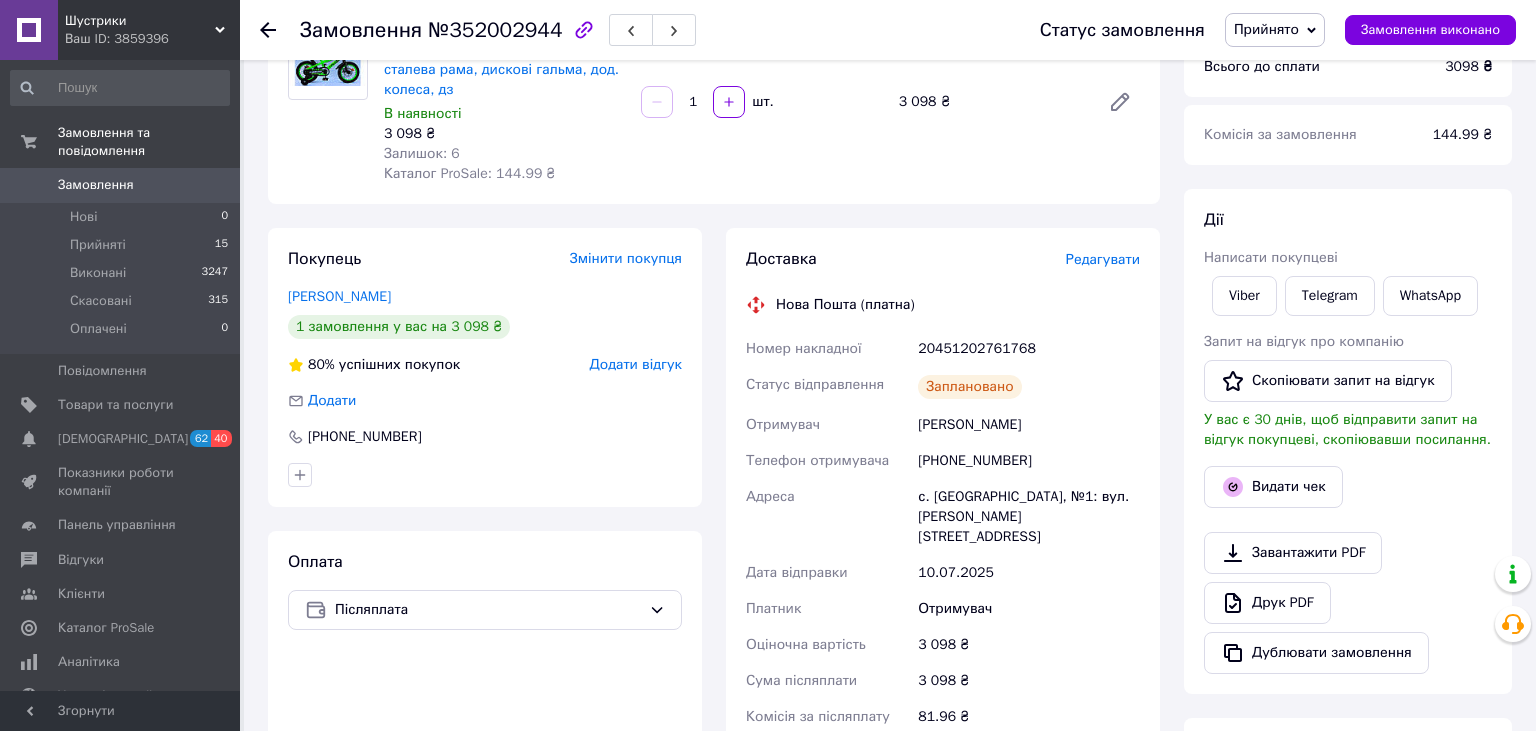 scroll, scrollTop: 105, scrollLeft: 0, axis: vertical 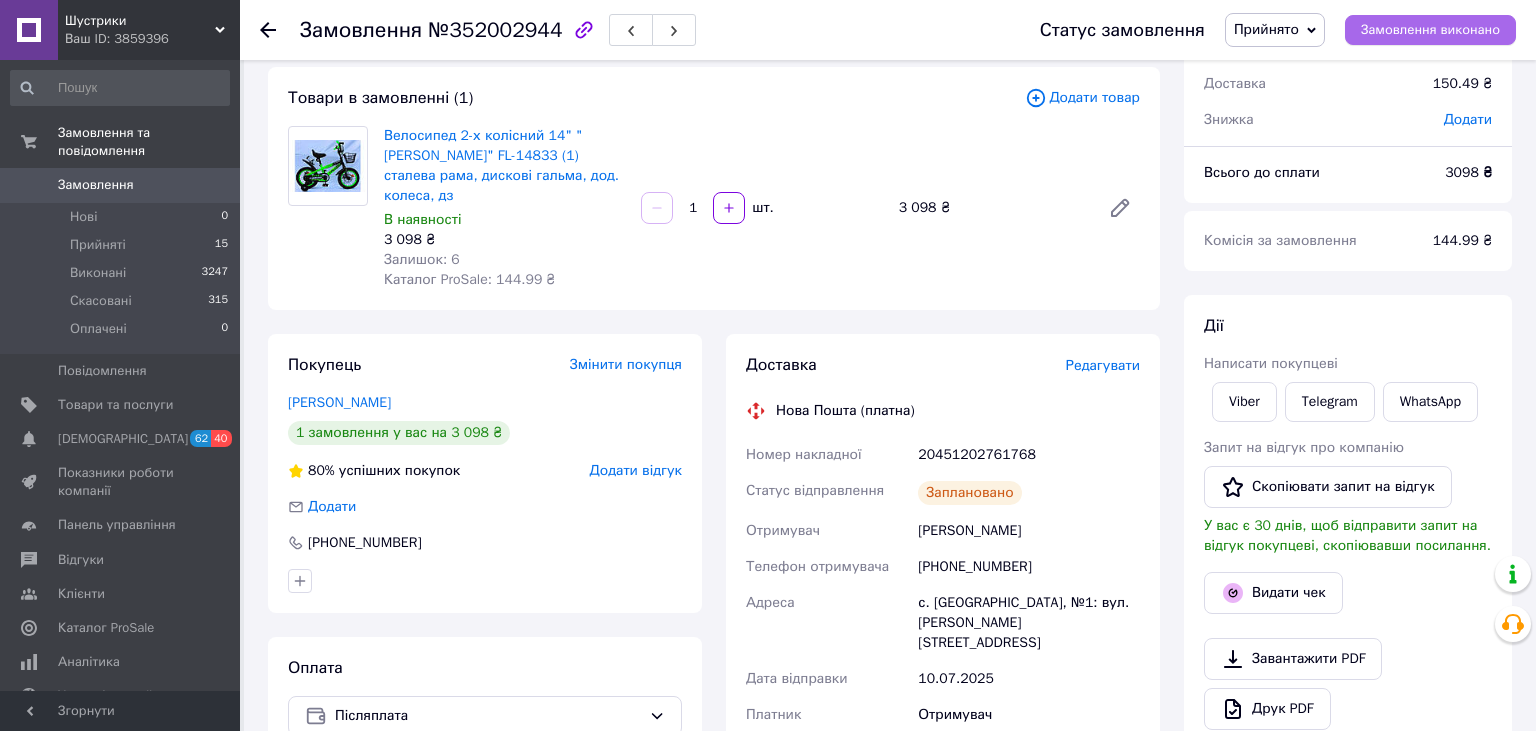 click on "Замовлення виконано" at bounding box center [1430, 30] 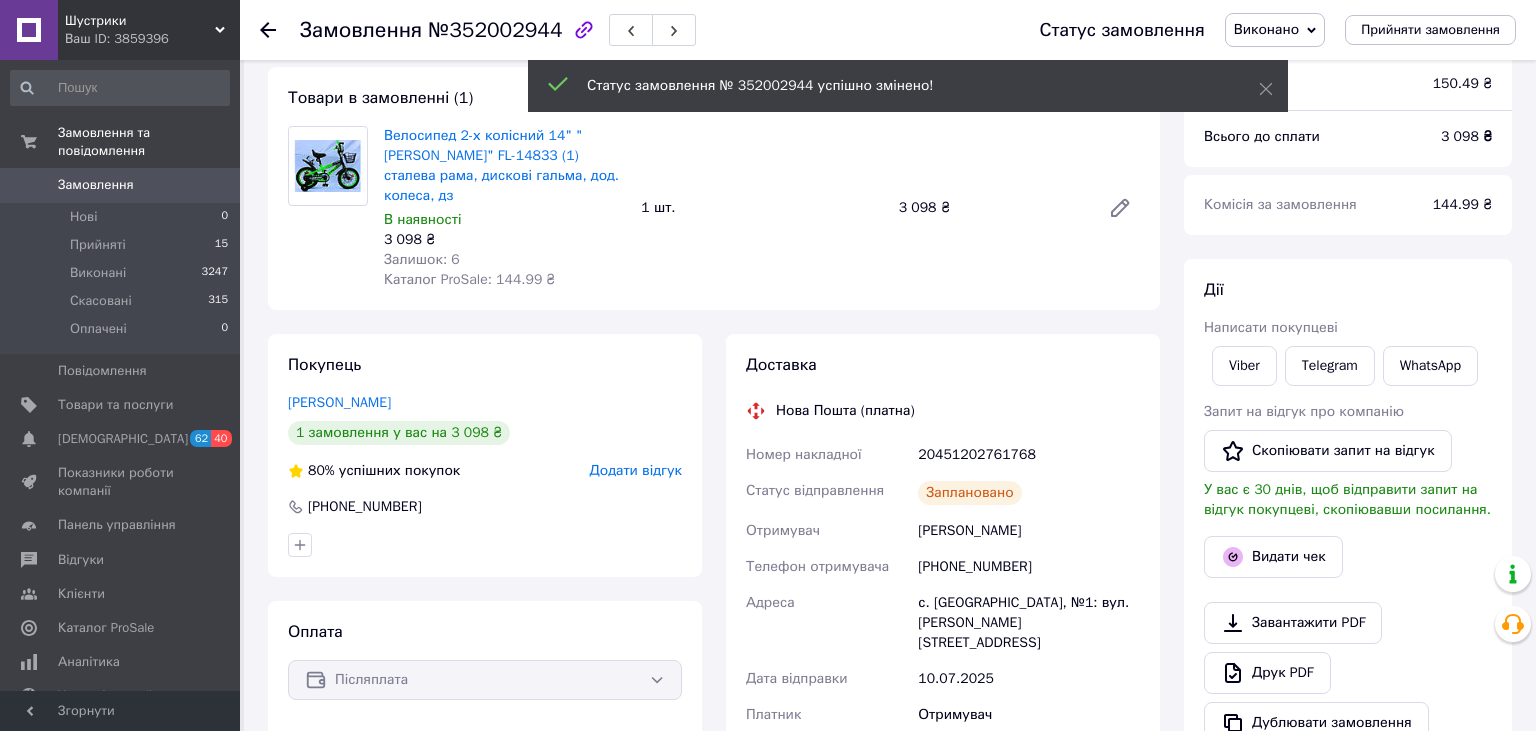 click 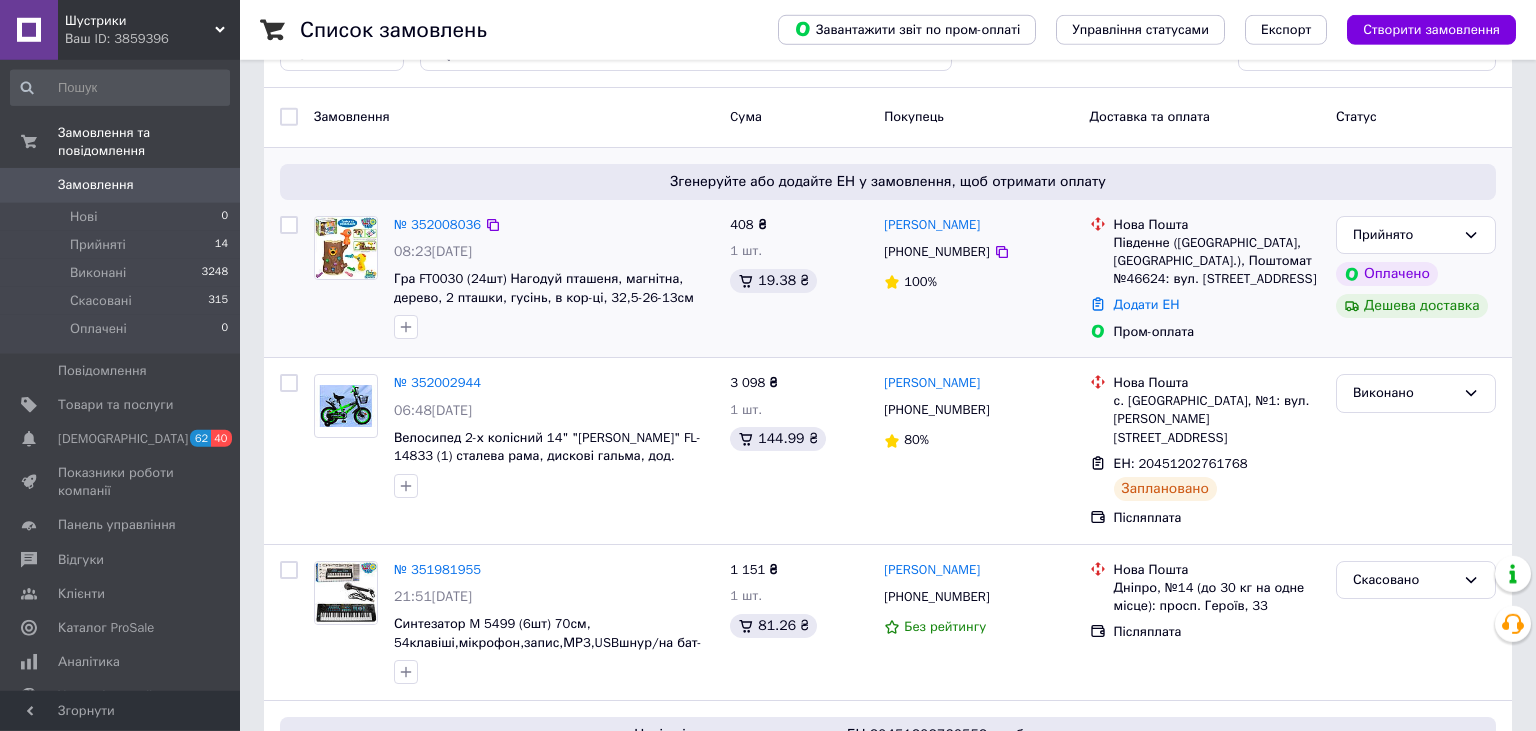 scroll, scrollTop: 105, scrollLeft: 0, axis: vertical 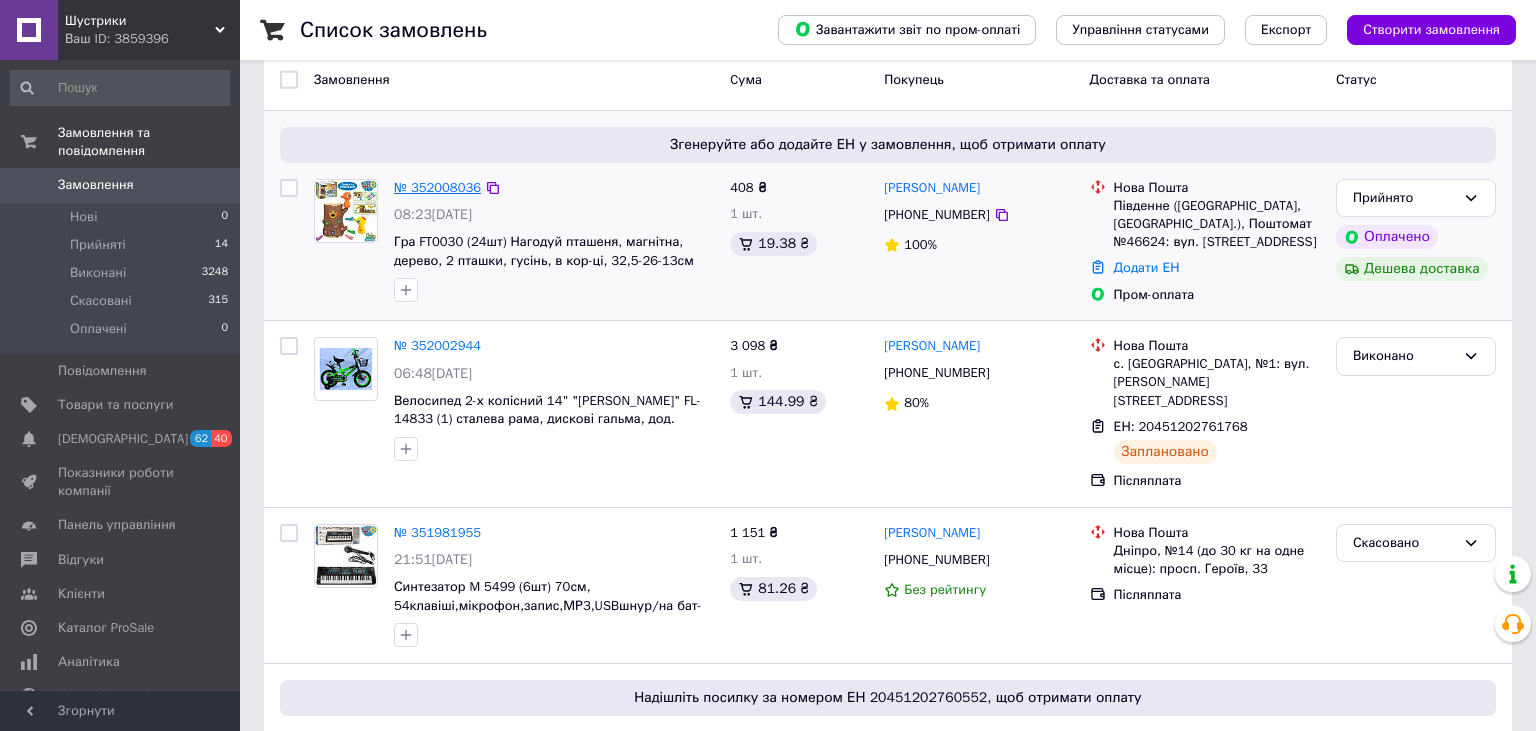 click on "№ 352008036" at bounding box center [437, 187] 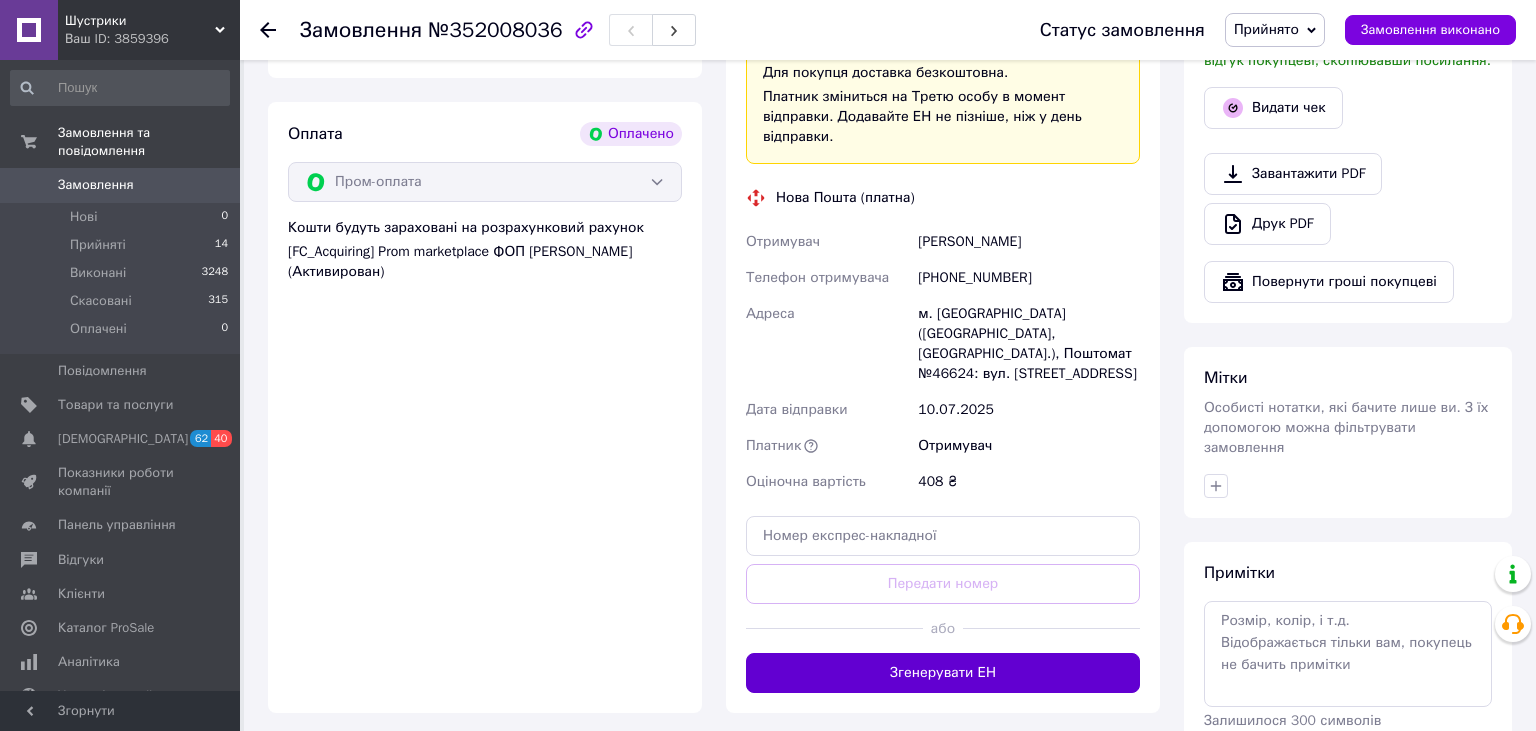 click on "Згенерувати ЕН" at bounding box center [943, 673] 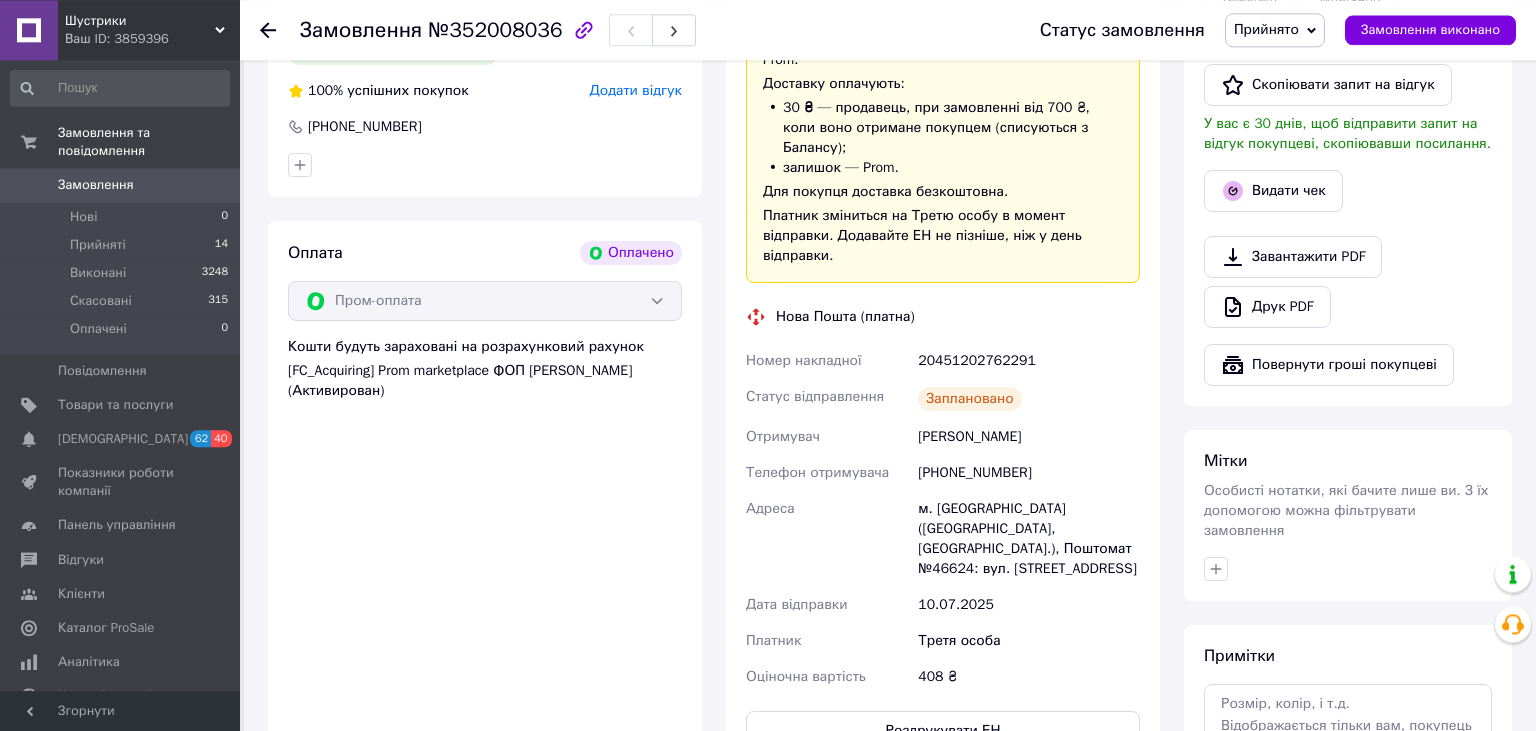 scroll, scrollTop: 1161, scrollLeft: 0, axis: vertical 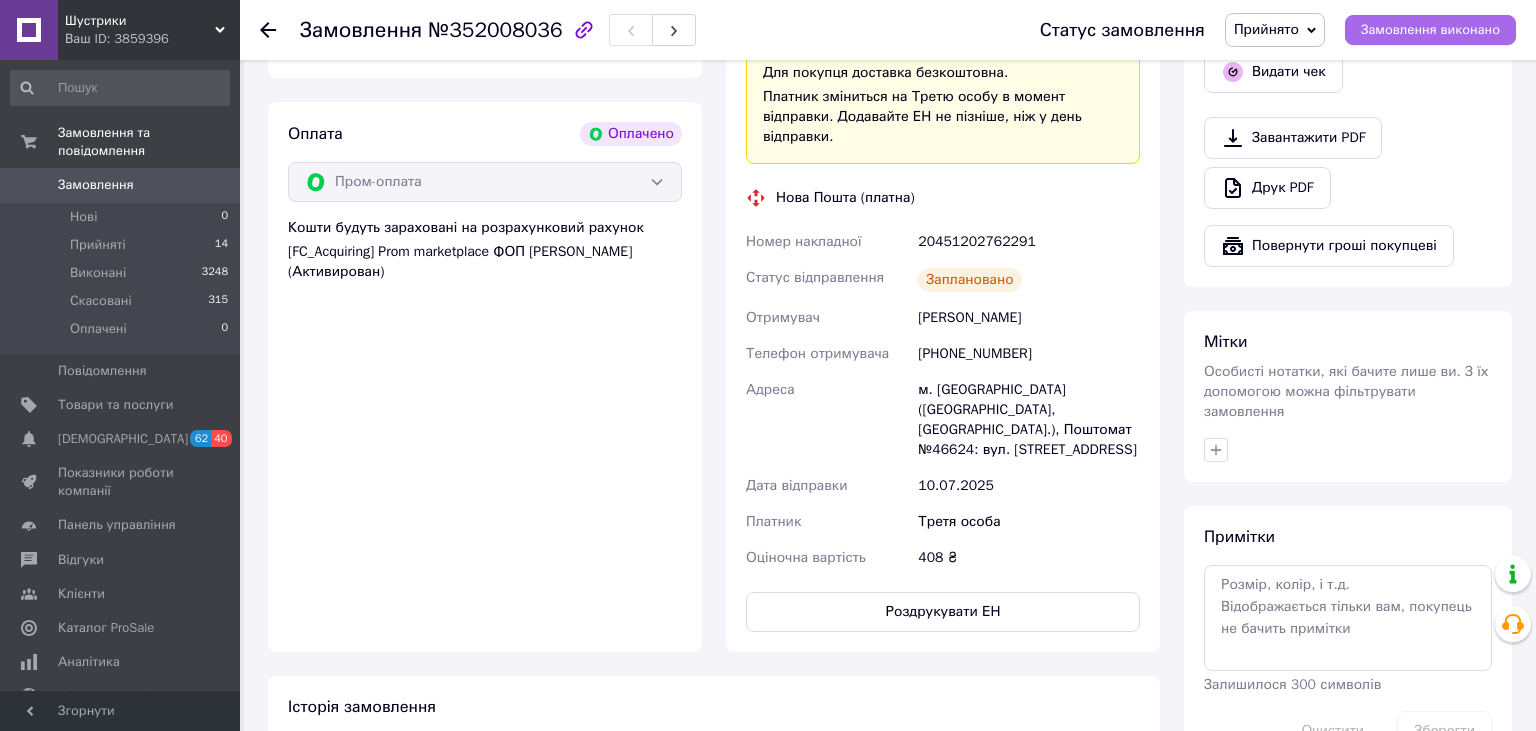 click on "Замовлення виконано" at bounding box center [1430, 30] 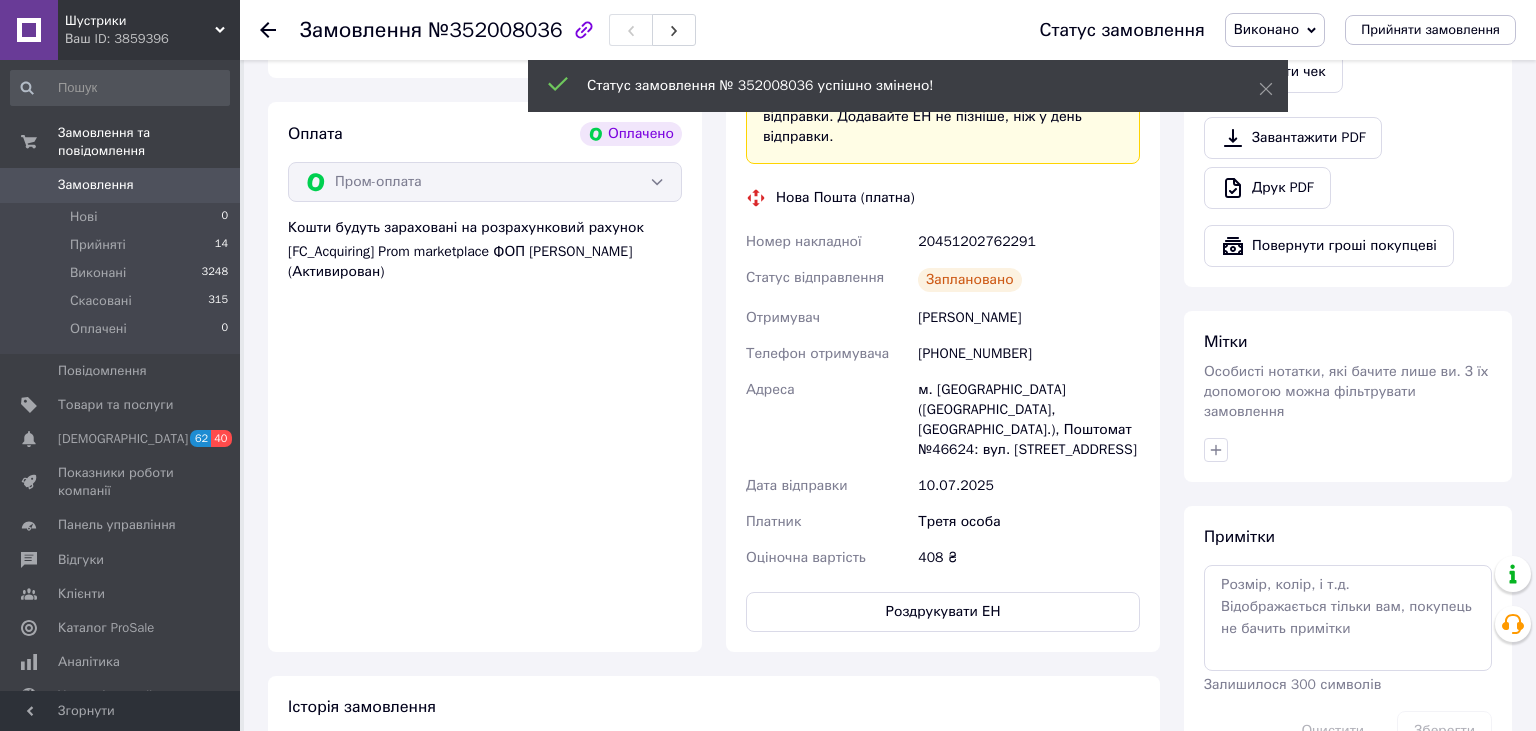 click 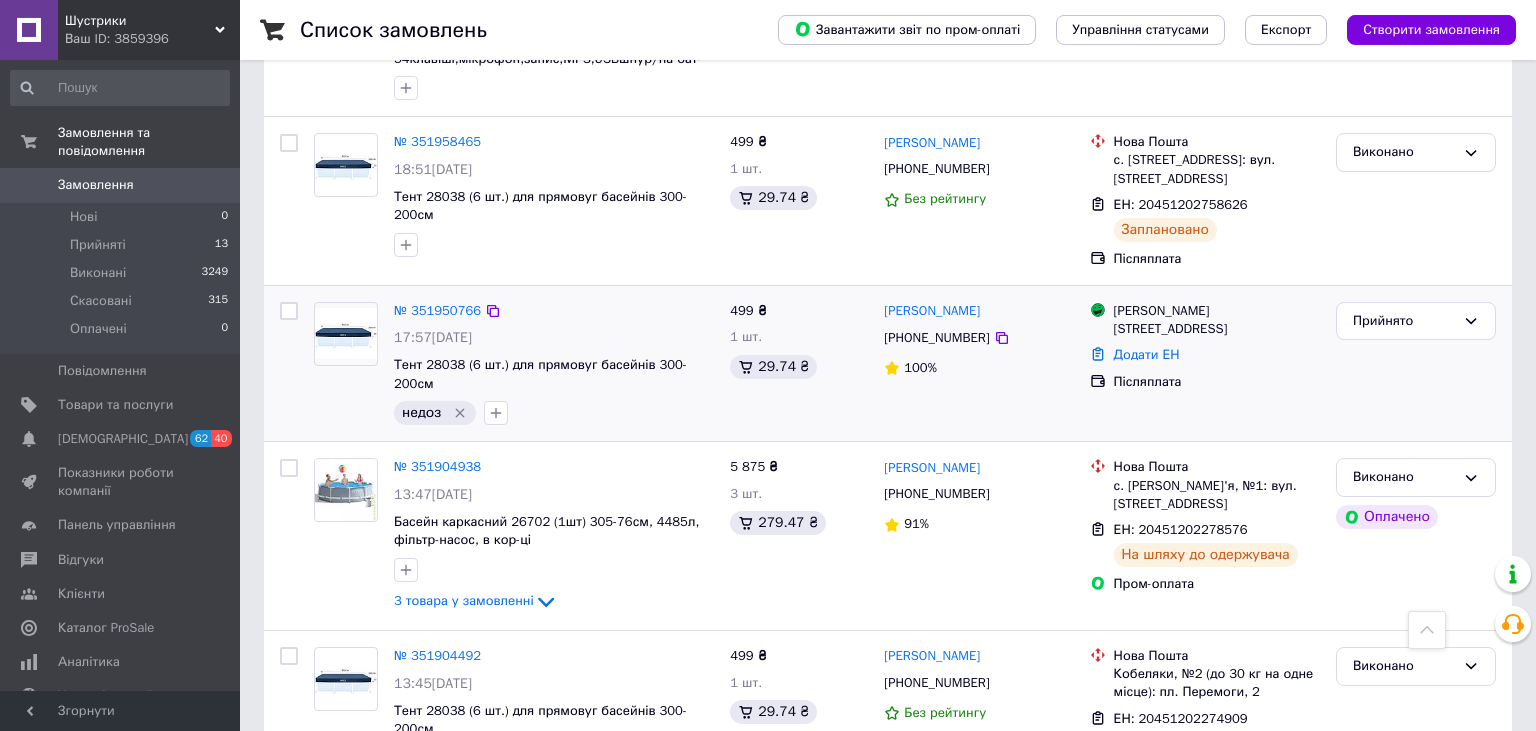 scroll, scrollTop: 1372, scrollLeft: 0, axis: vertical 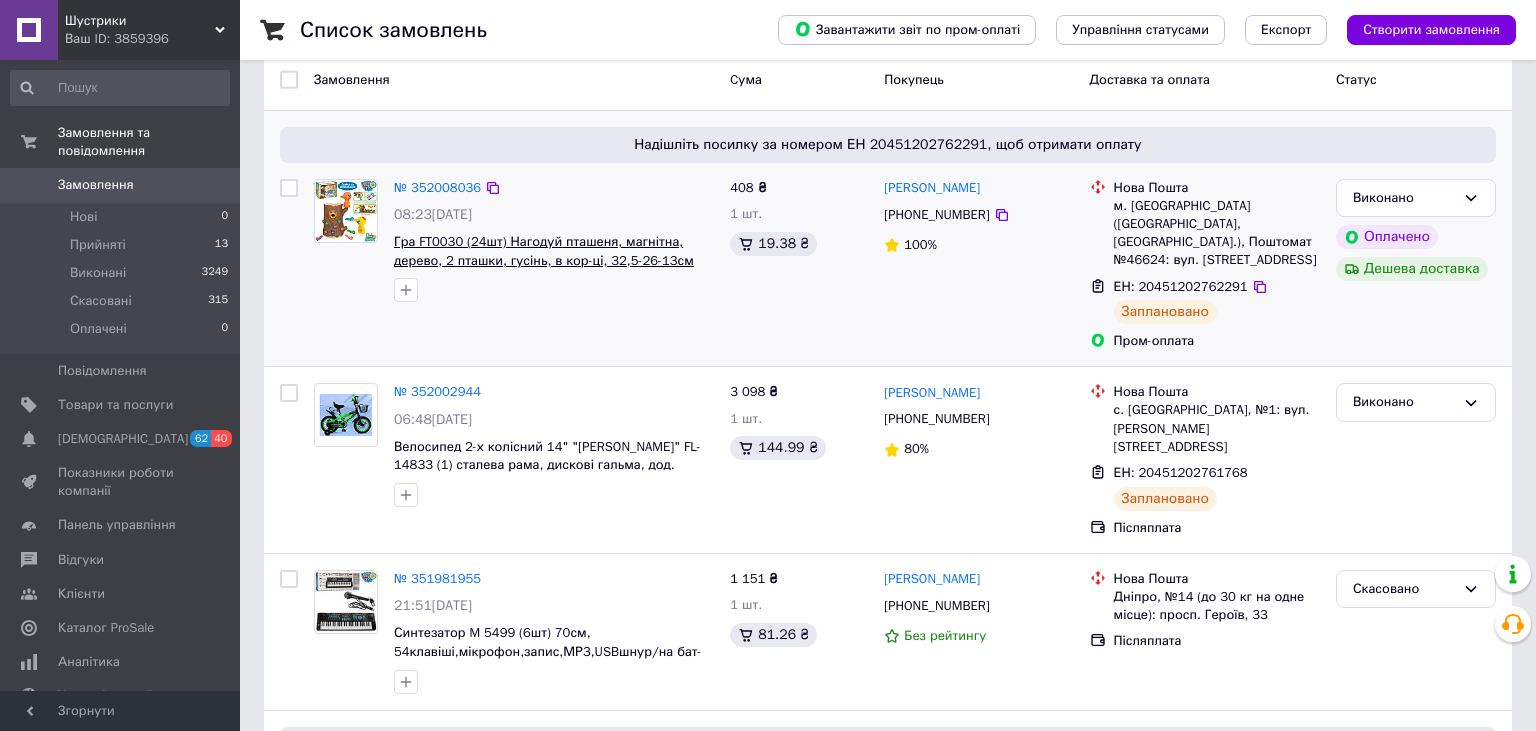 click on "Гра FT0030 (24шт) Нагодуй пташеня, магнітна, дерево, 2 пташки, гусінь, в кор-ці, 32,5-26-13см" at bounding box center [544, 251] 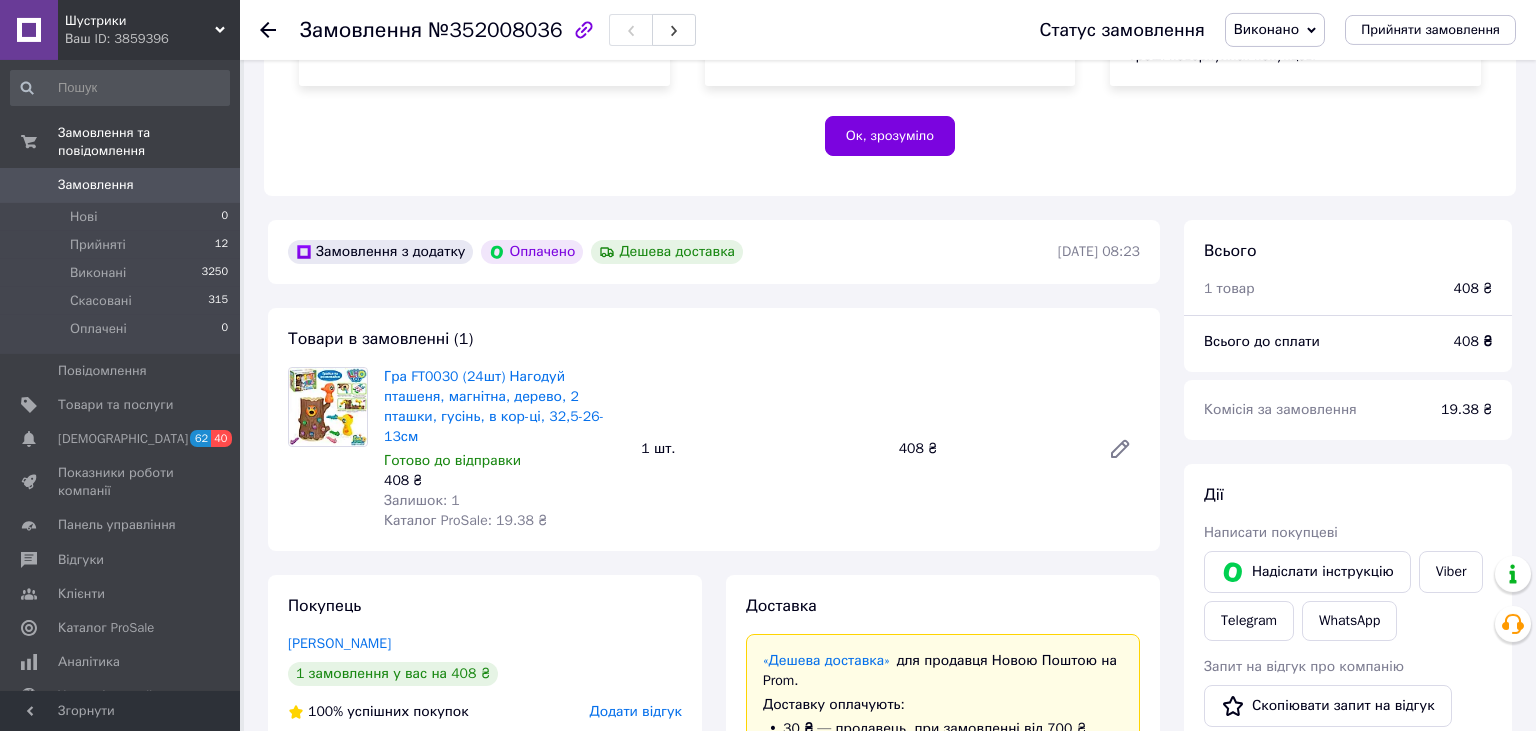 scroll, scrollTop: 422, scrollLeft: 0, axis: vertical 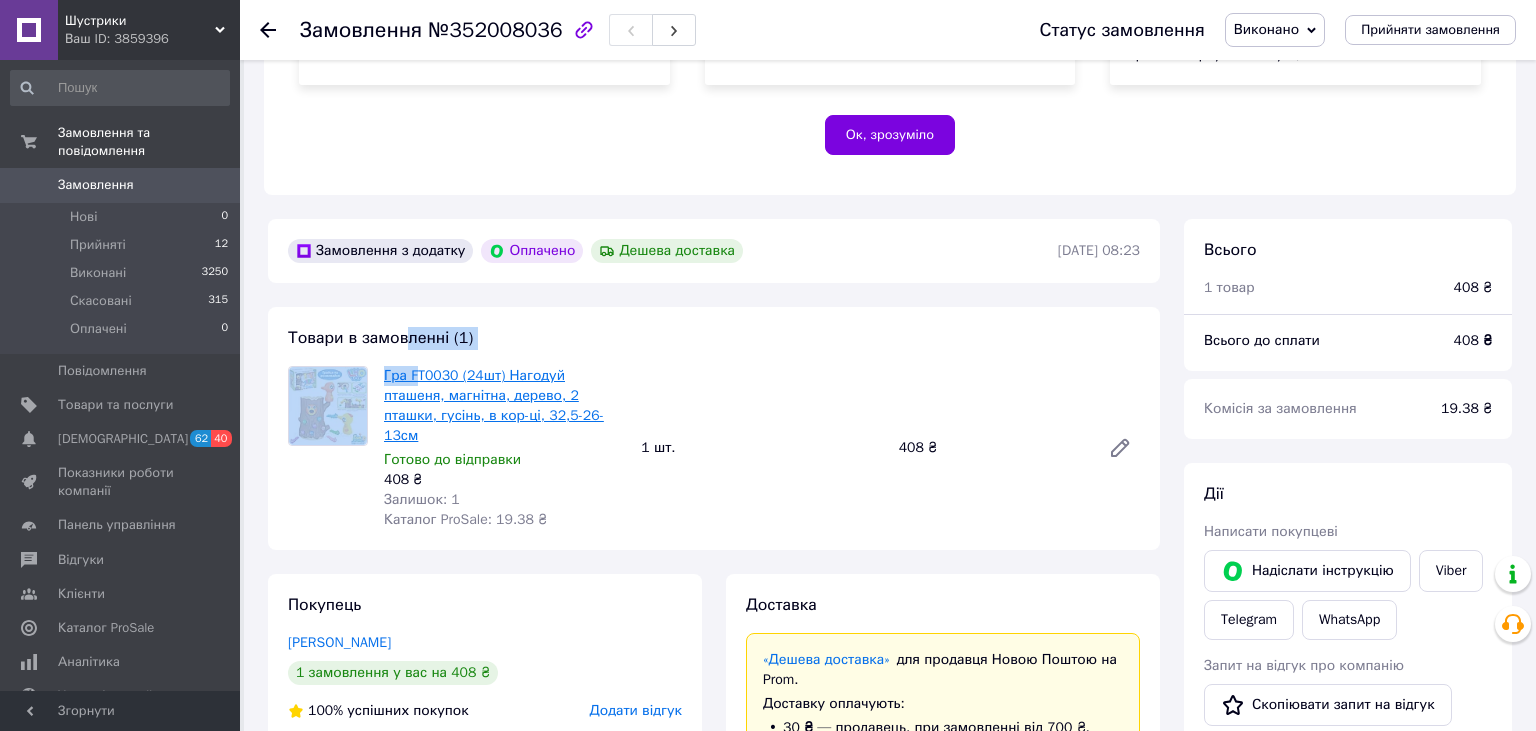 drag, startPoint x: 407, startPoint y: 358, endPoint x: 416, endPoint y: 378, distance: 21.931713 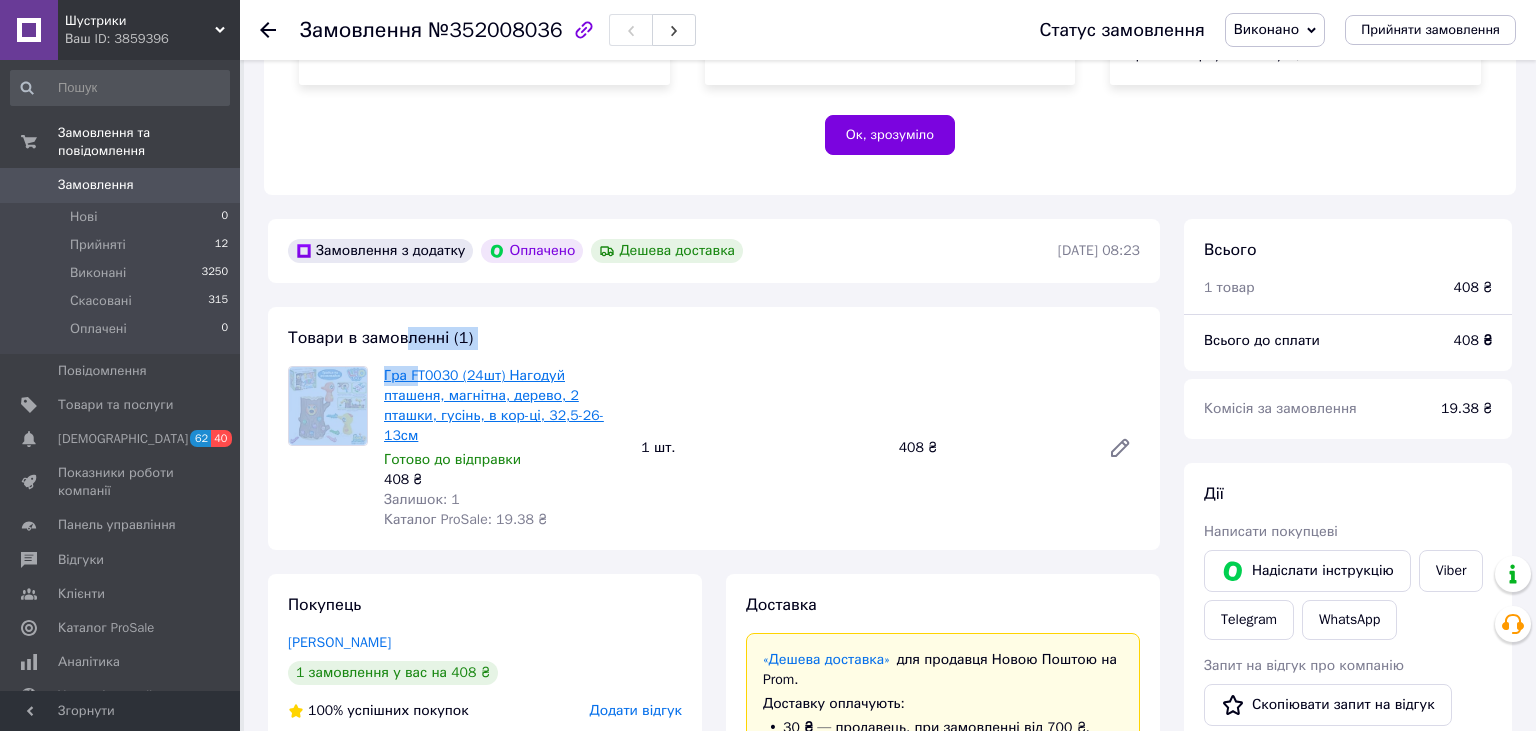 click on "Гра FT0030 (24шт) Нагодуй пташеня, магнітна, дерево, 2 пташки, гусінь, в кор-ці, 32,5-26-13см" at bounding box center (494, 405) 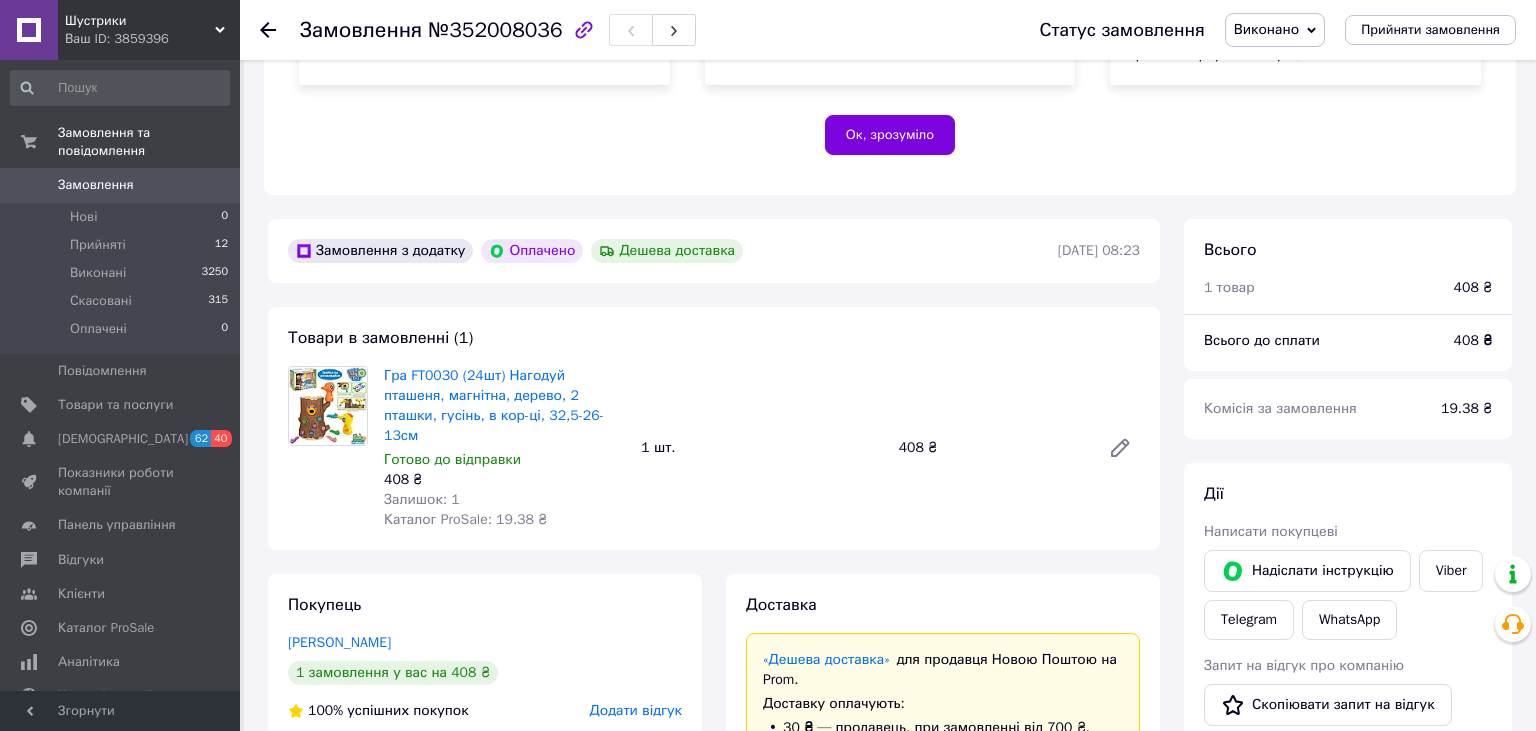 click on "Гра FT0030 (24шт) Нагодуй пташеня, магнітна, дерево, 2 пташки, гусінь, в кор-ці, 32,5-26-13см Готово до відправки 408 ₴ Залишок: 1 Каталог ProSale: 19.38 ₴  1 шт. 408 ₴" at bounding box center (762, 448) 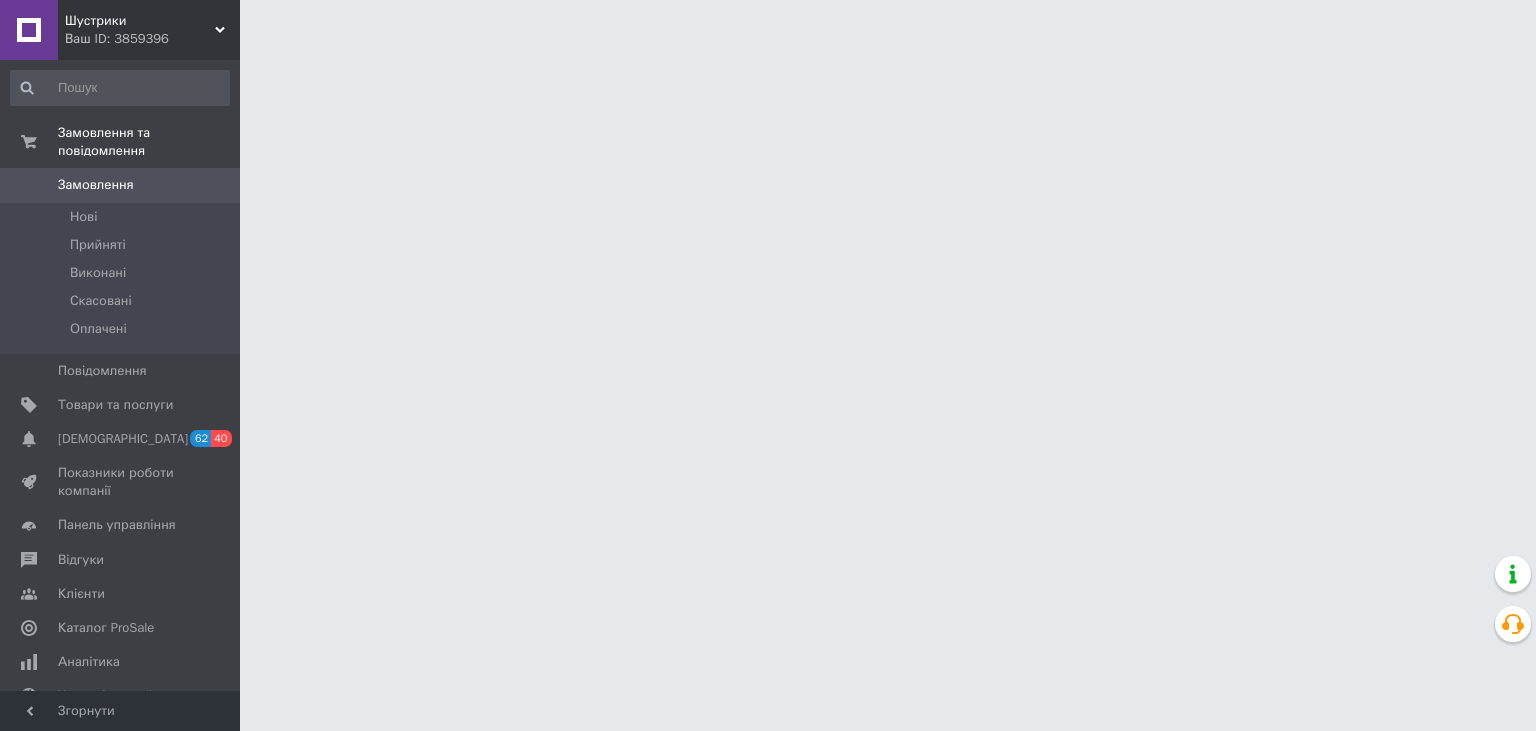 scroll, scrollTop: 0, scrollLeft: 0, axis: both 